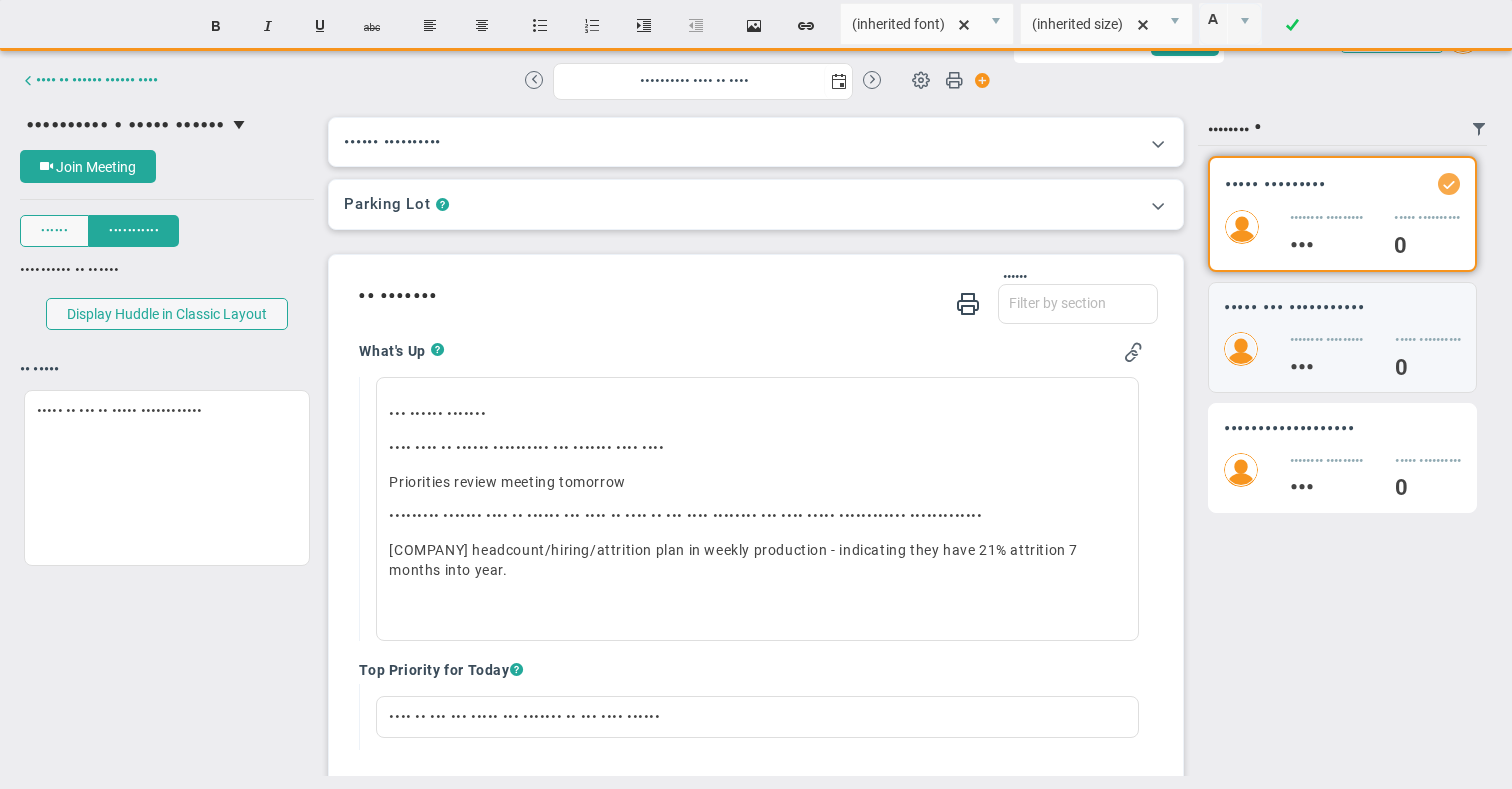 scroll, scrollTop: 0, scrollLeft: 0, axis: both 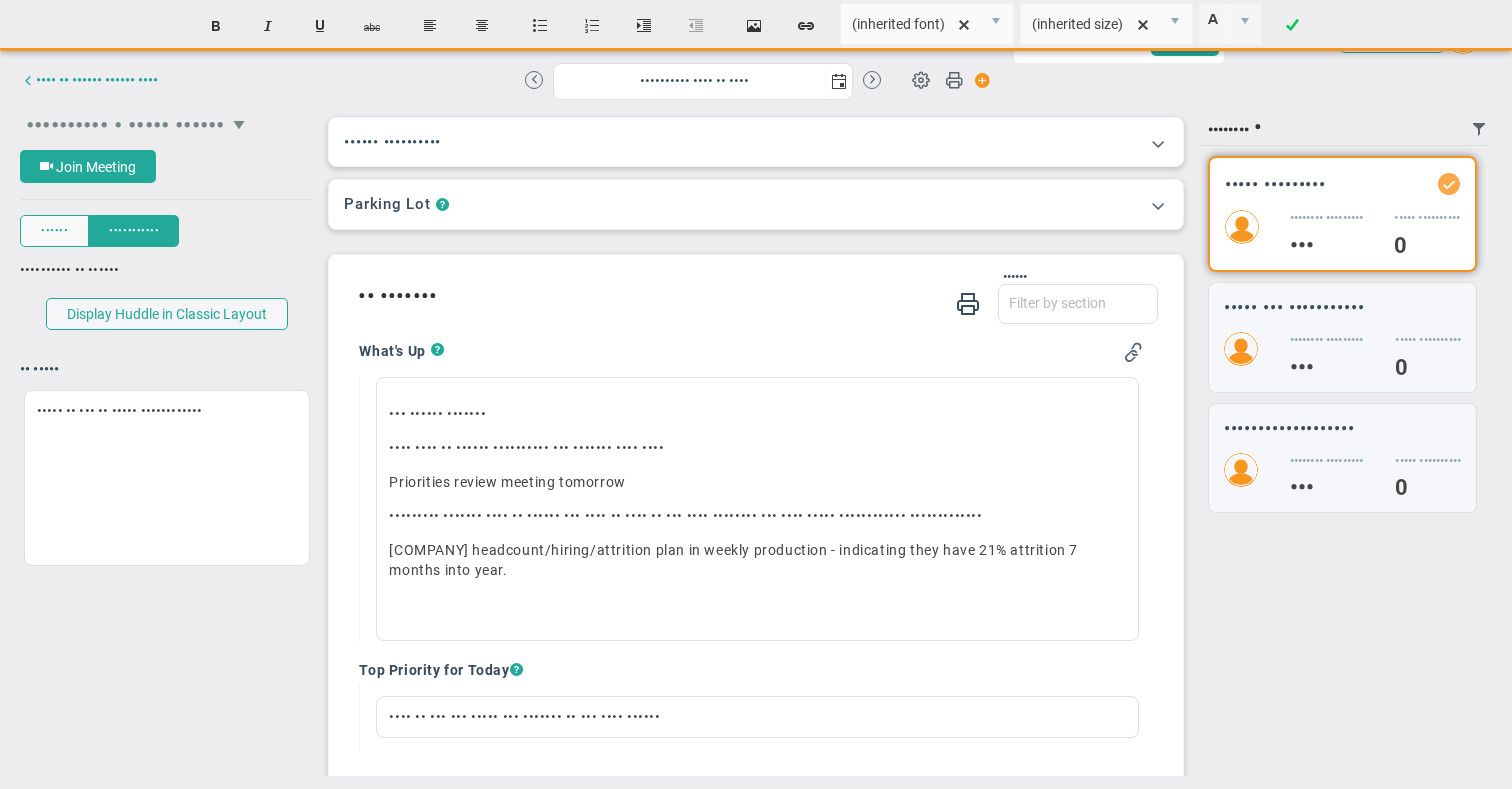 click on "•••••••••• • ••••• ••••••" at bounding box center [125, 126] 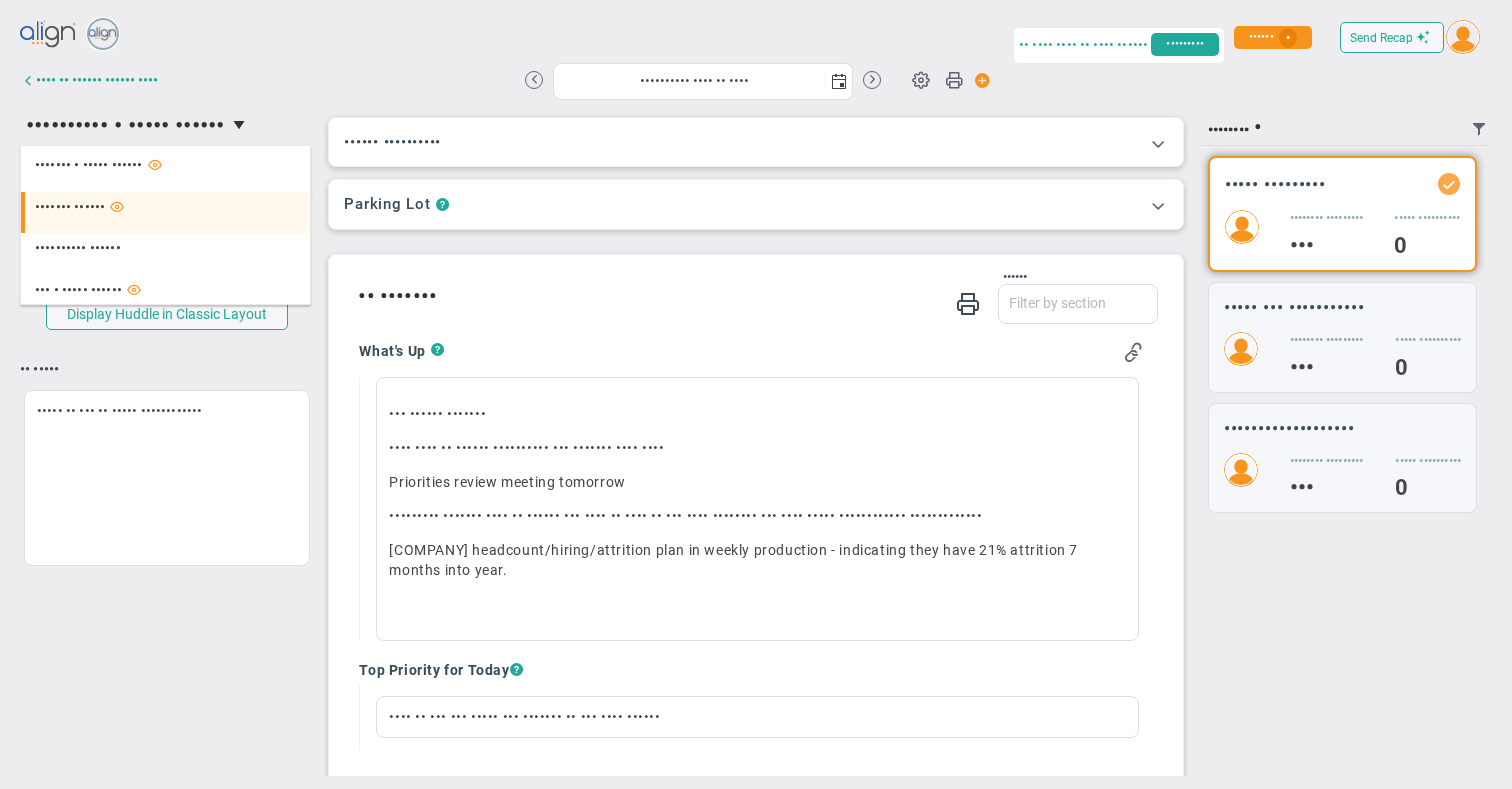 click on "••••••• ••••••" at bounding box center (70, 207) 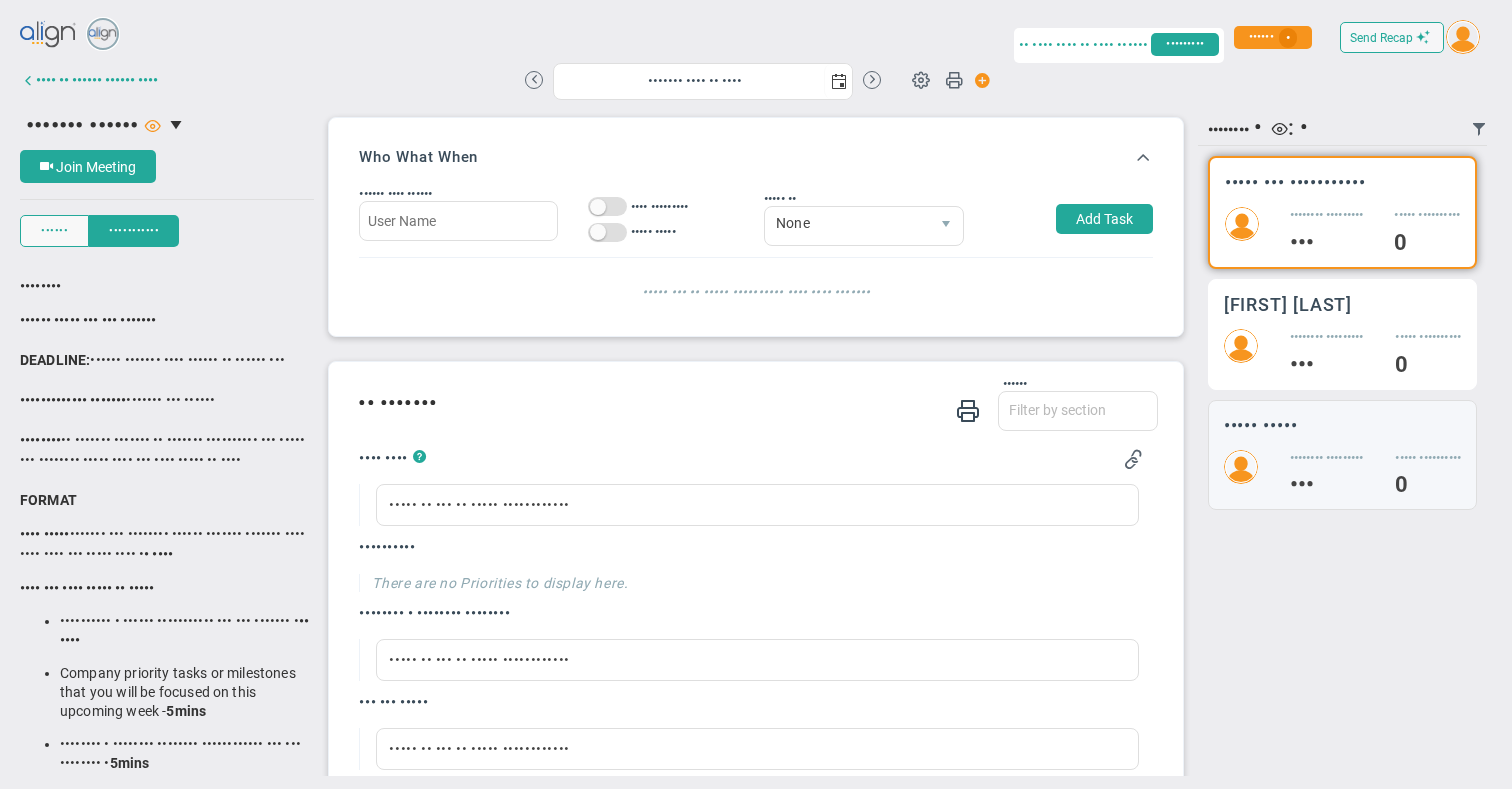 click on "•••••••• •••••••••" at bounding box center (1327, 215) 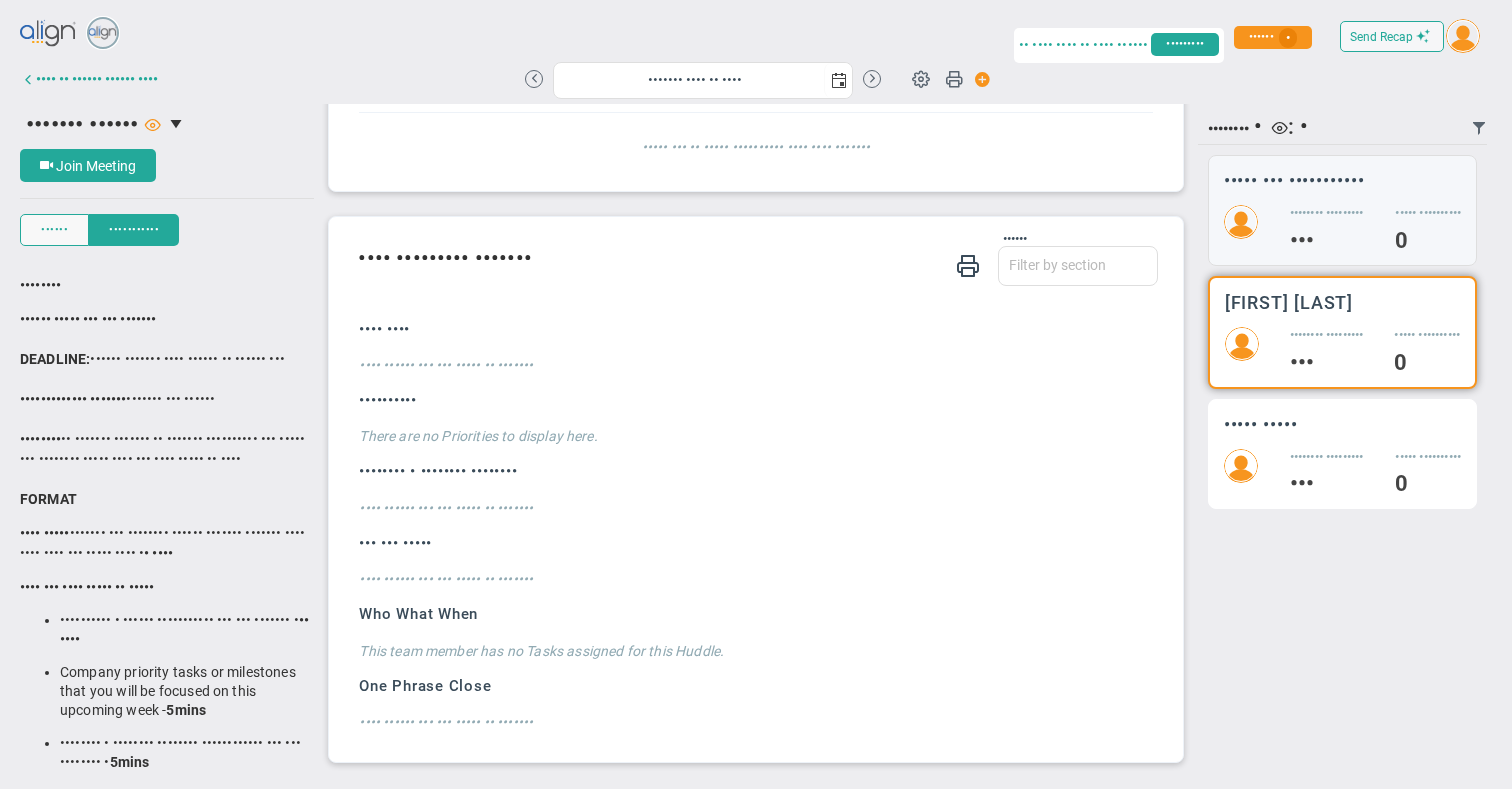 click on "••••• •••••" at bounding box center [1342, 180] 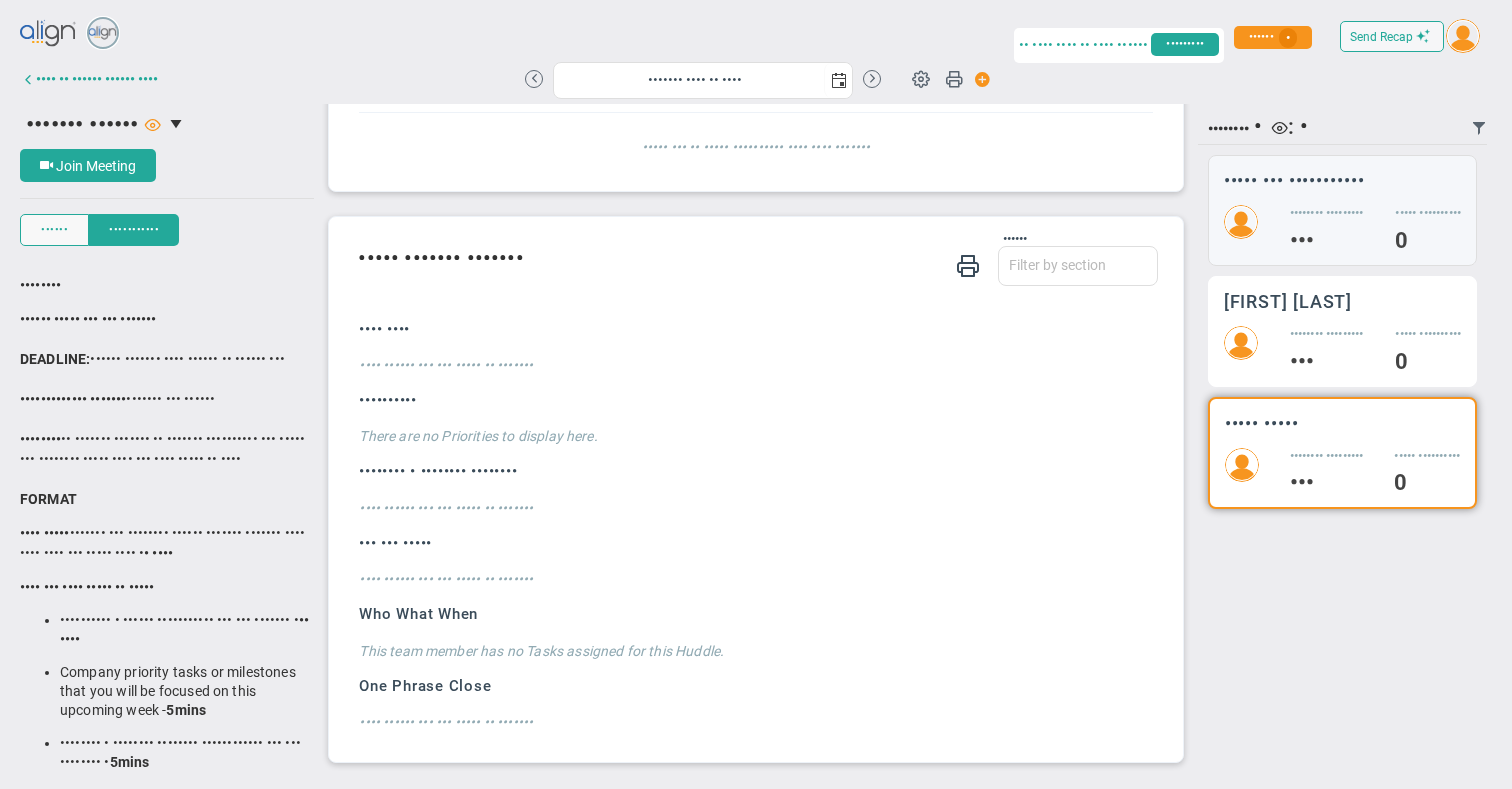 click on "•••••••• •••••••••" at bounding box center [1327, 213] 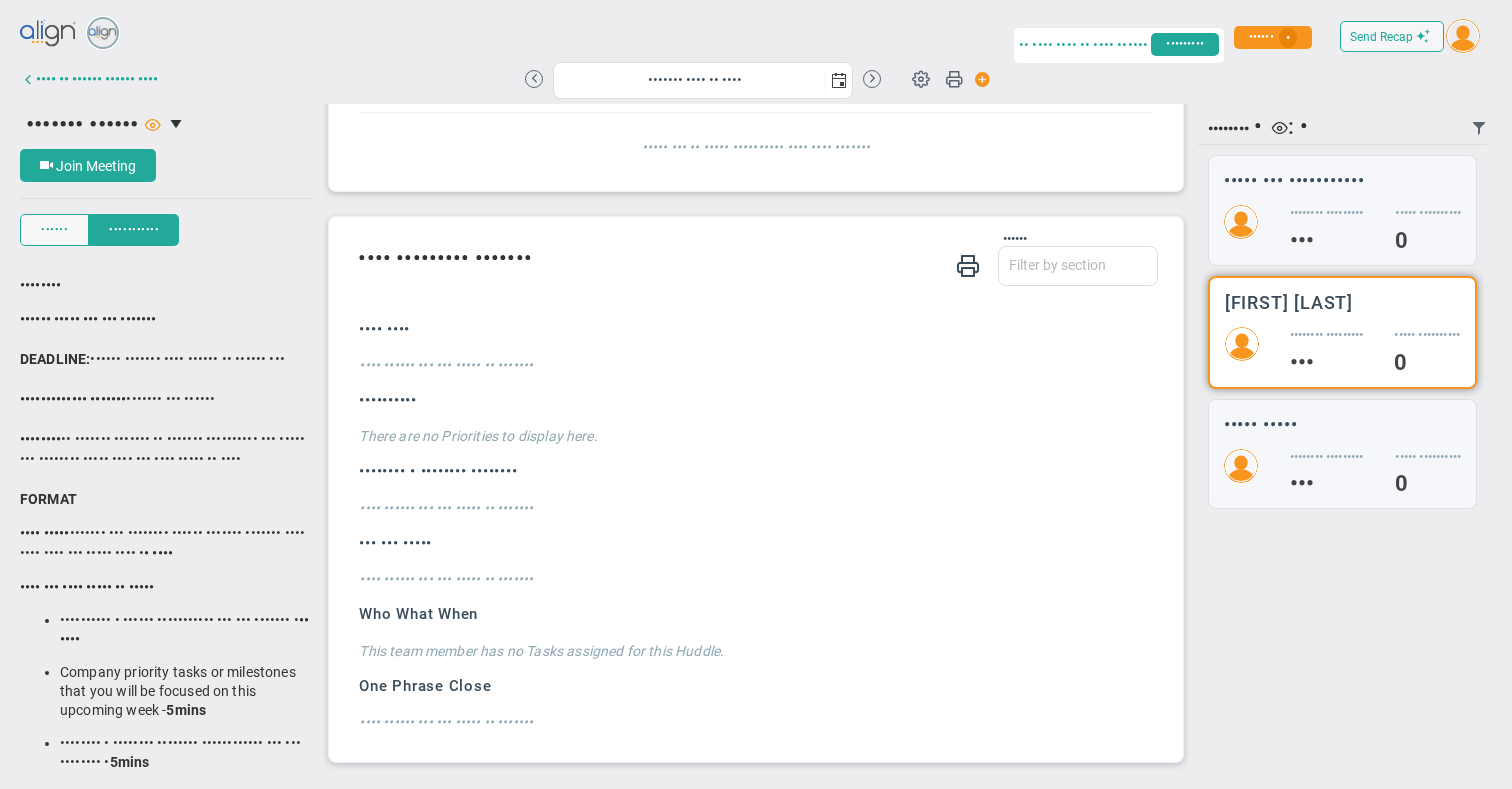 scroll, scrollTop: 2, scrollLeft: 0, axis: vertical 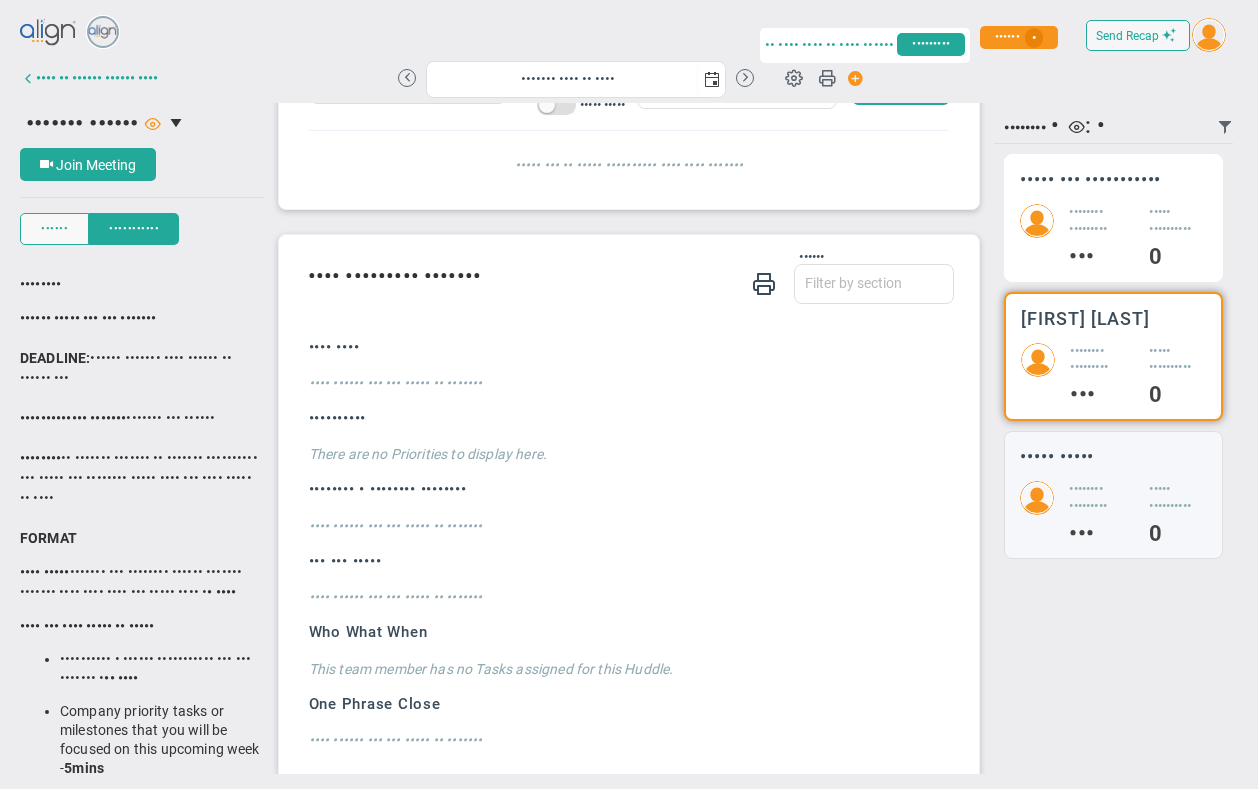 click on "•••••••• •••••••••" at bounding box center (1101, 221) 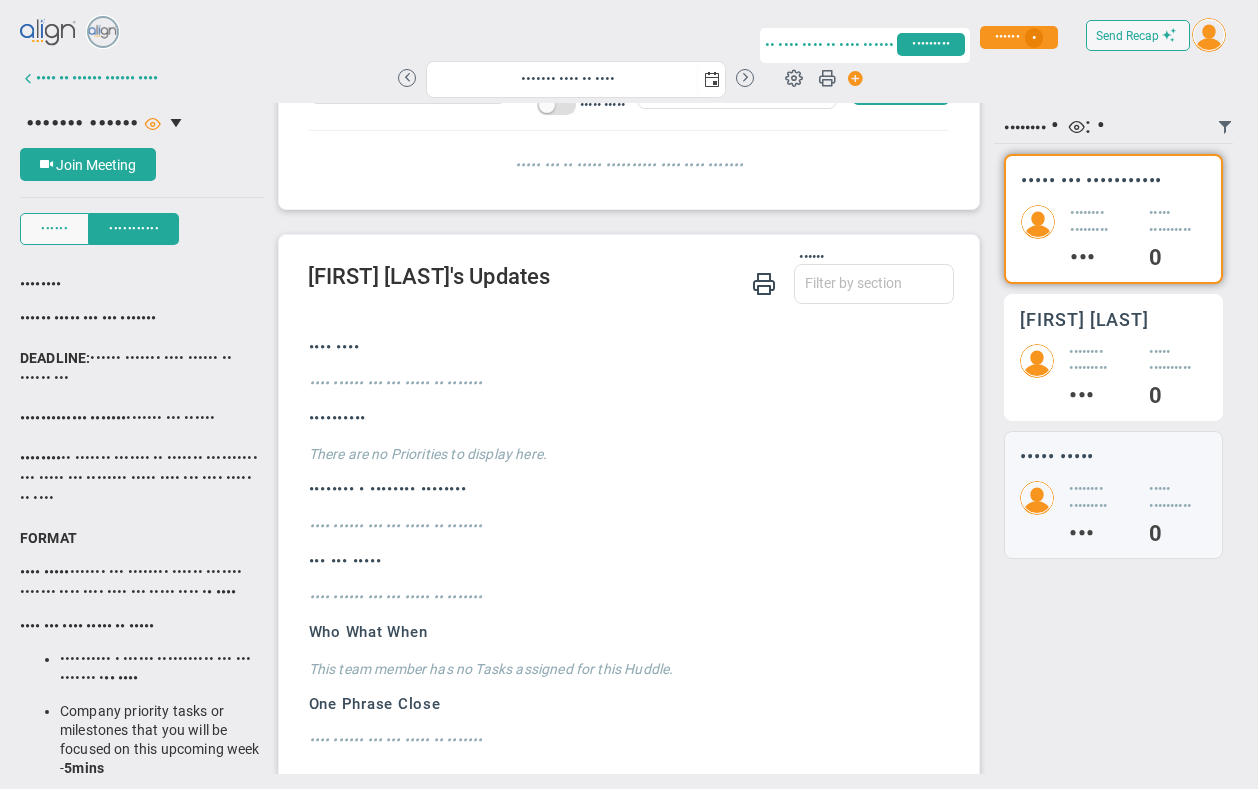 scroll, scrollTop: 182, scrollLeft: 0, axis: vertical 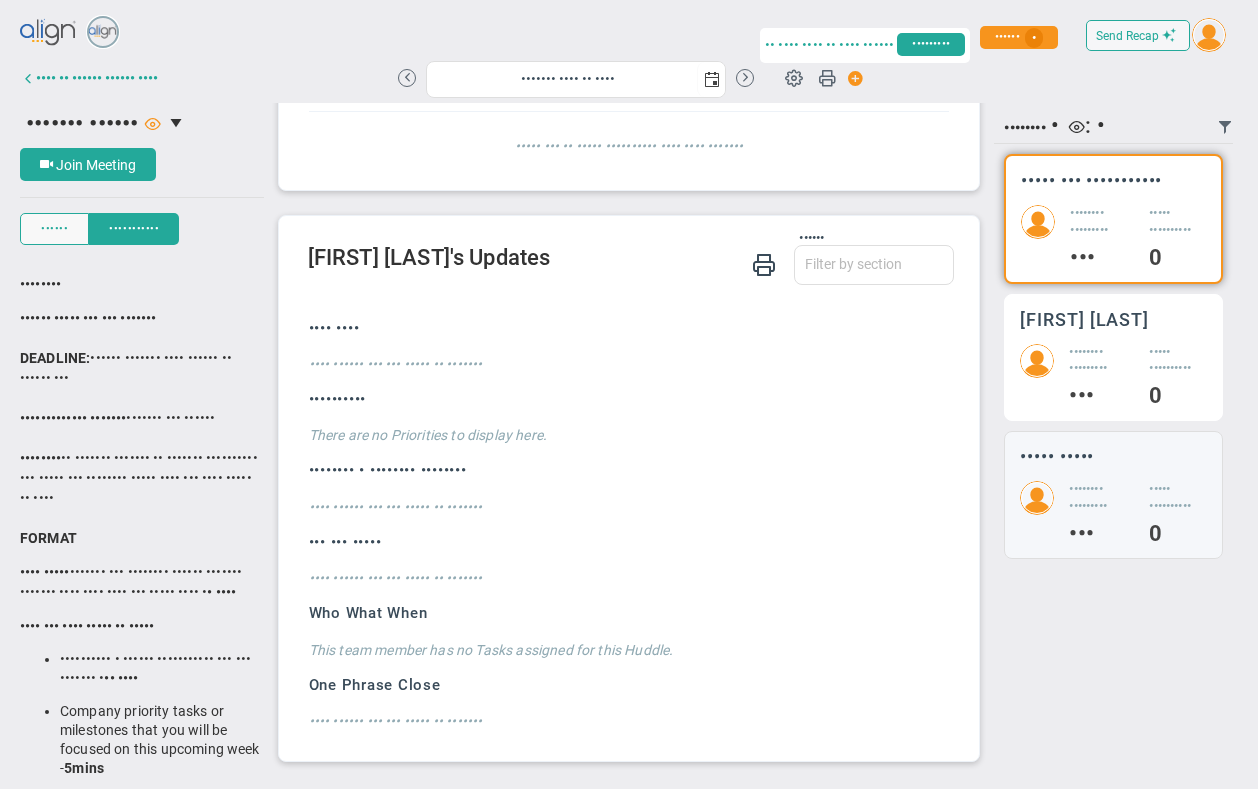 click on "[FIRST] [LAST]" at bounding box center (1091, 180) 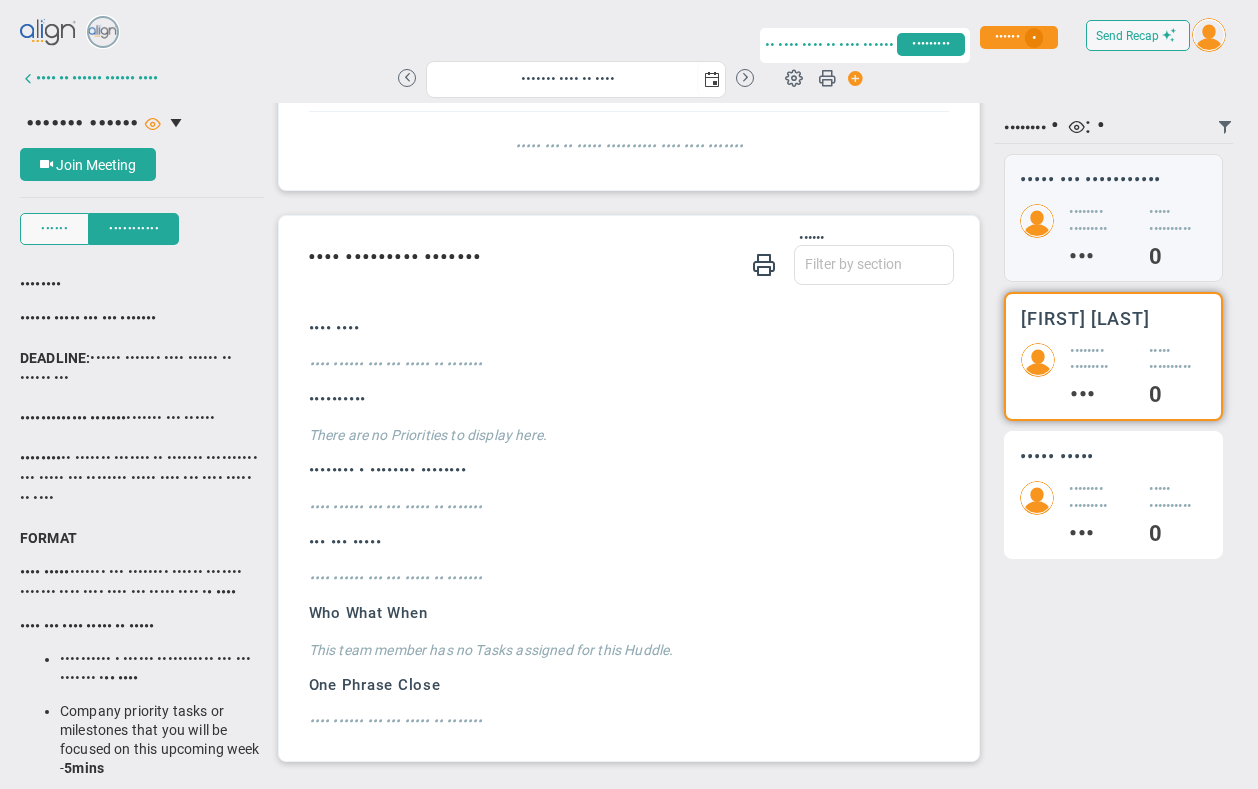 click on "•••••••• •••••••••" at bounding box center (1101, 221) 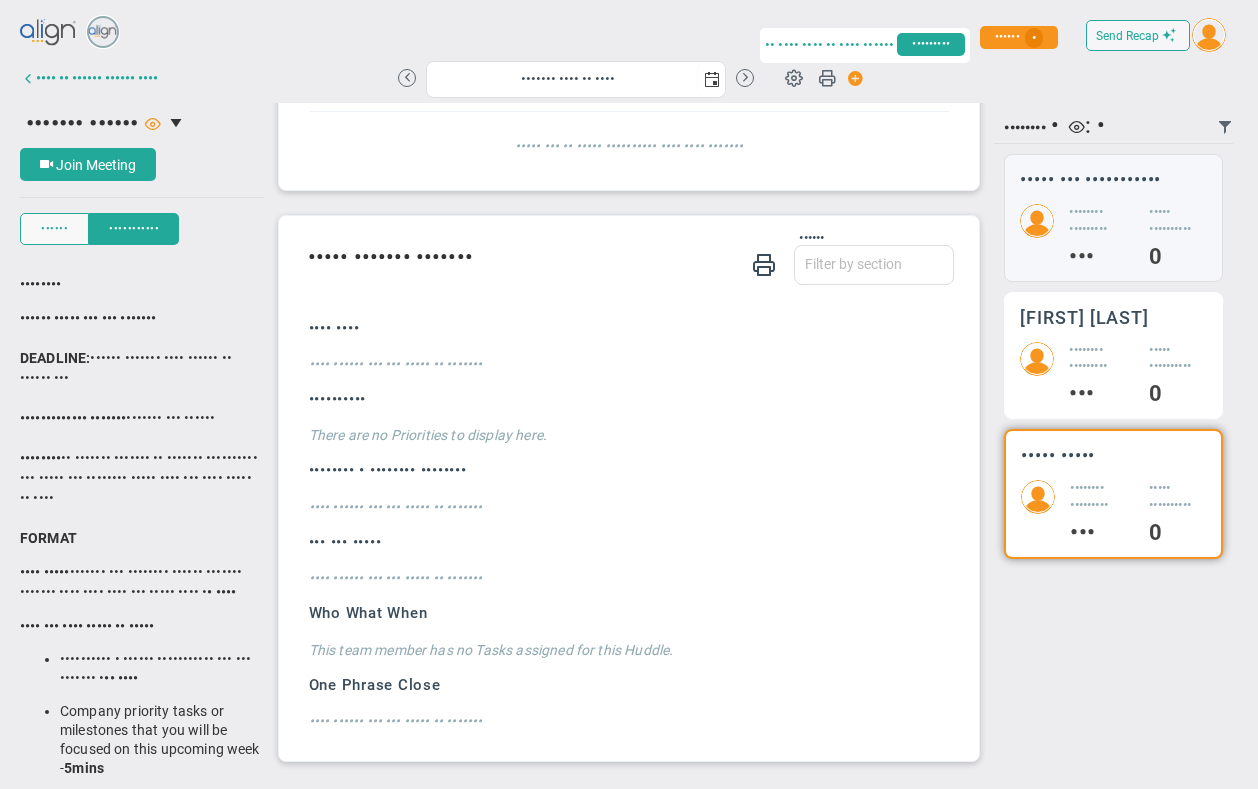 click on "•••••••• •••••••••
•••
••••• ••••••••••
•" at bounding box center [1113, 235] 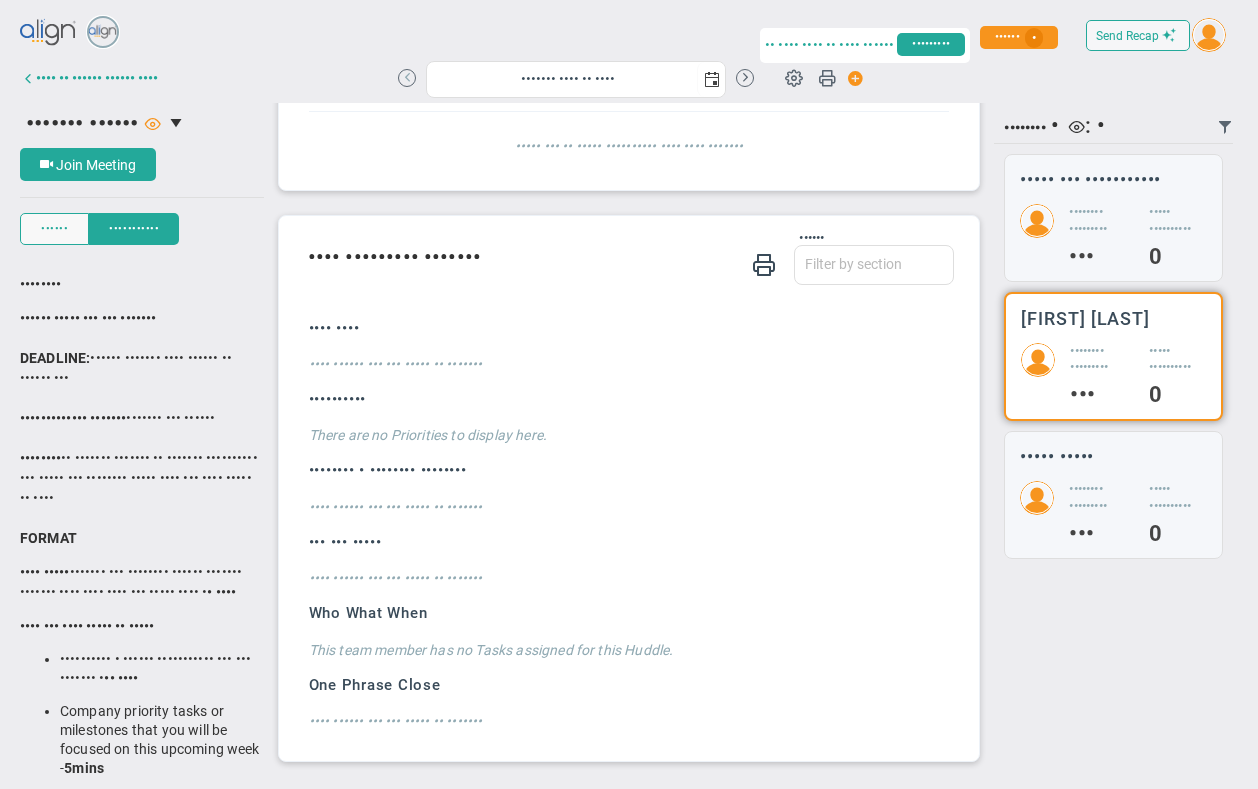 click at bounding box center [407, 78] 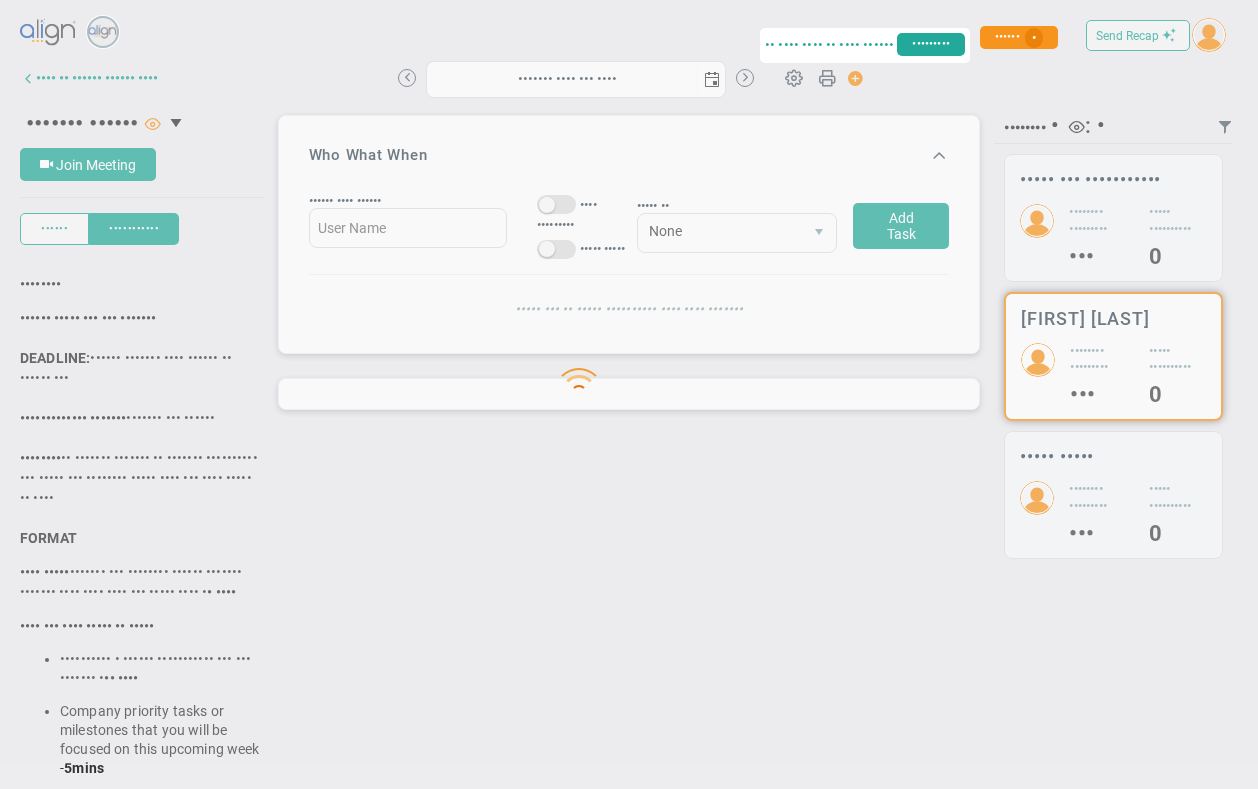 scroll, scrollTop: 0, scrollLeft: 0, axis: both 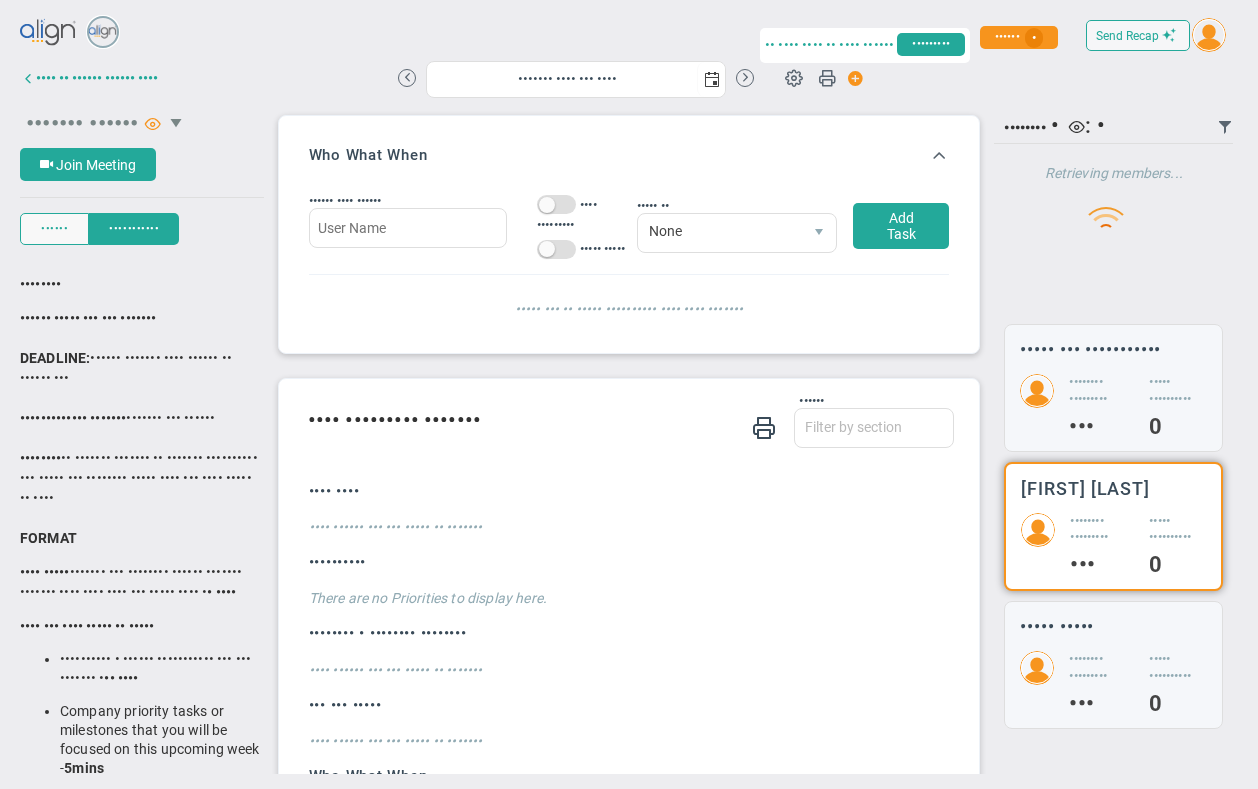 click on "••••••• ••••••" at bounding box center [82, 124] 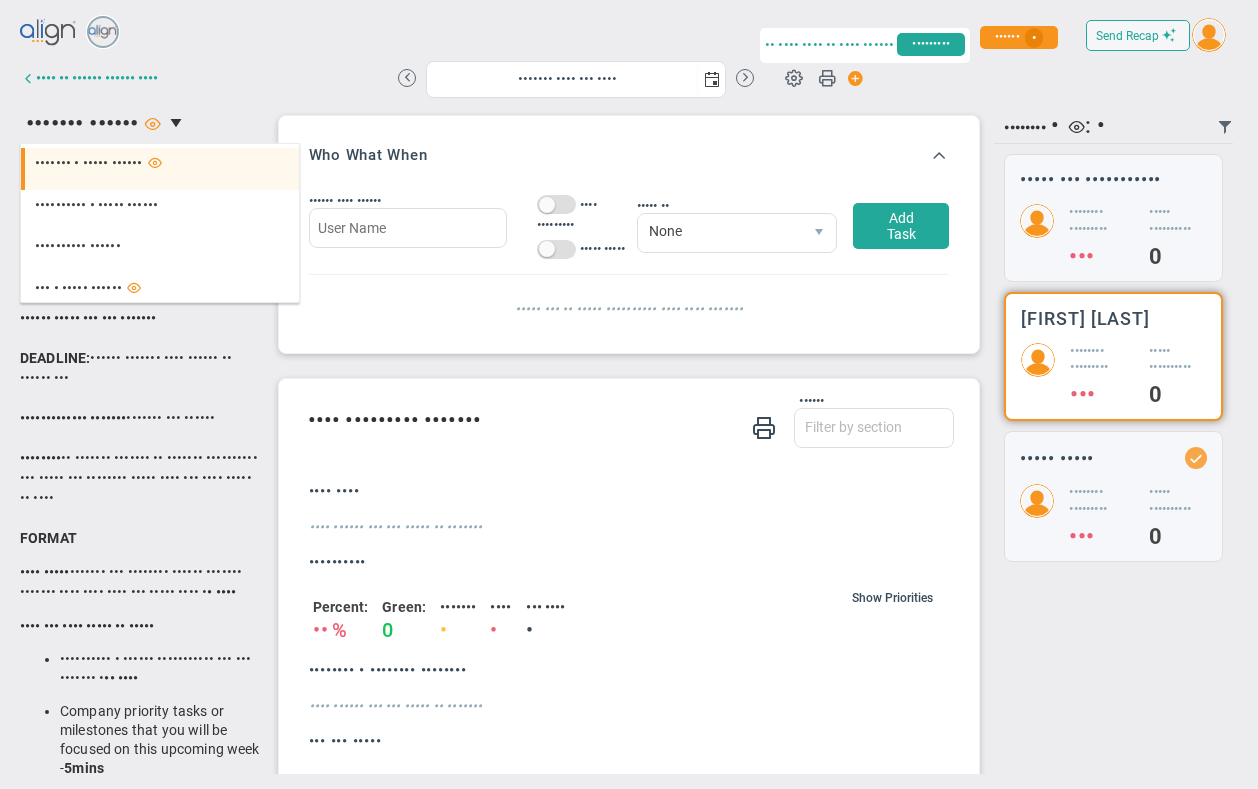 click on "••••••• • ••••• ••••••" at bounding box center [89, 163] 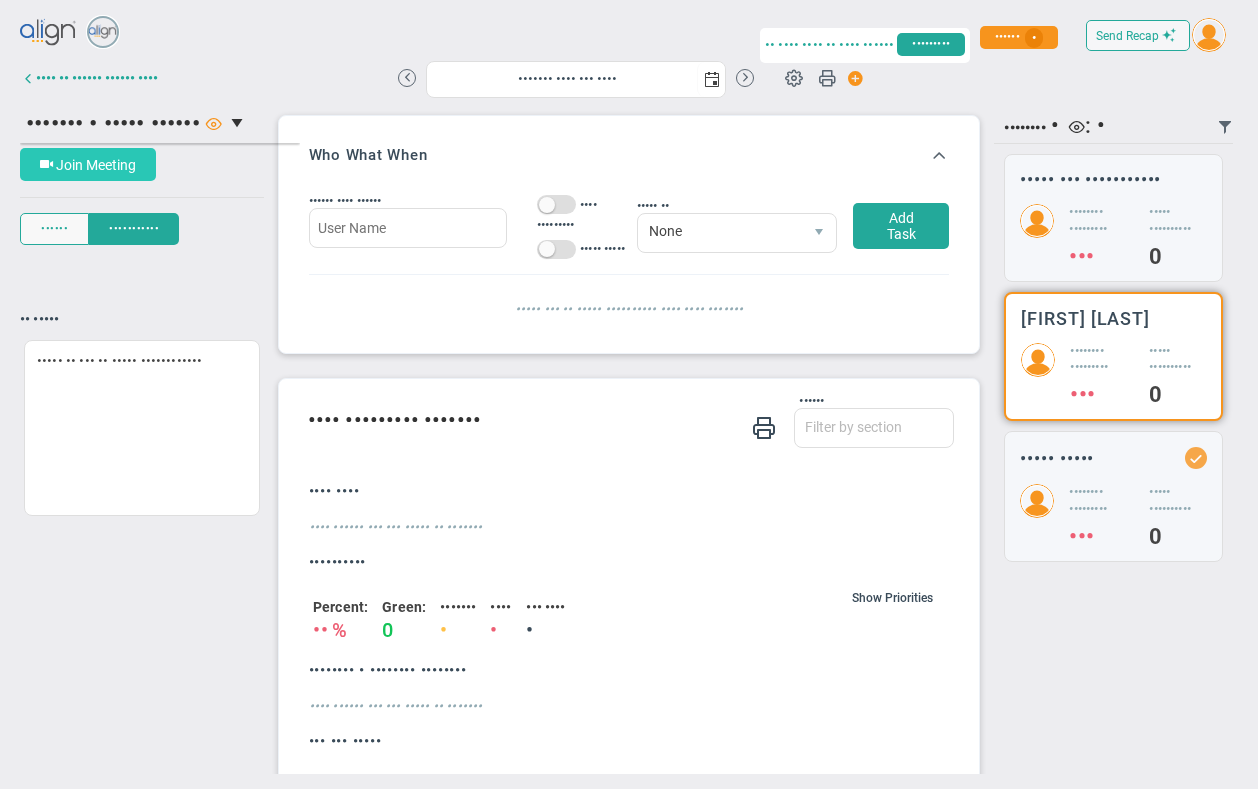 scroll, scrollTop: 0, scrollLeft: 0, axis: both 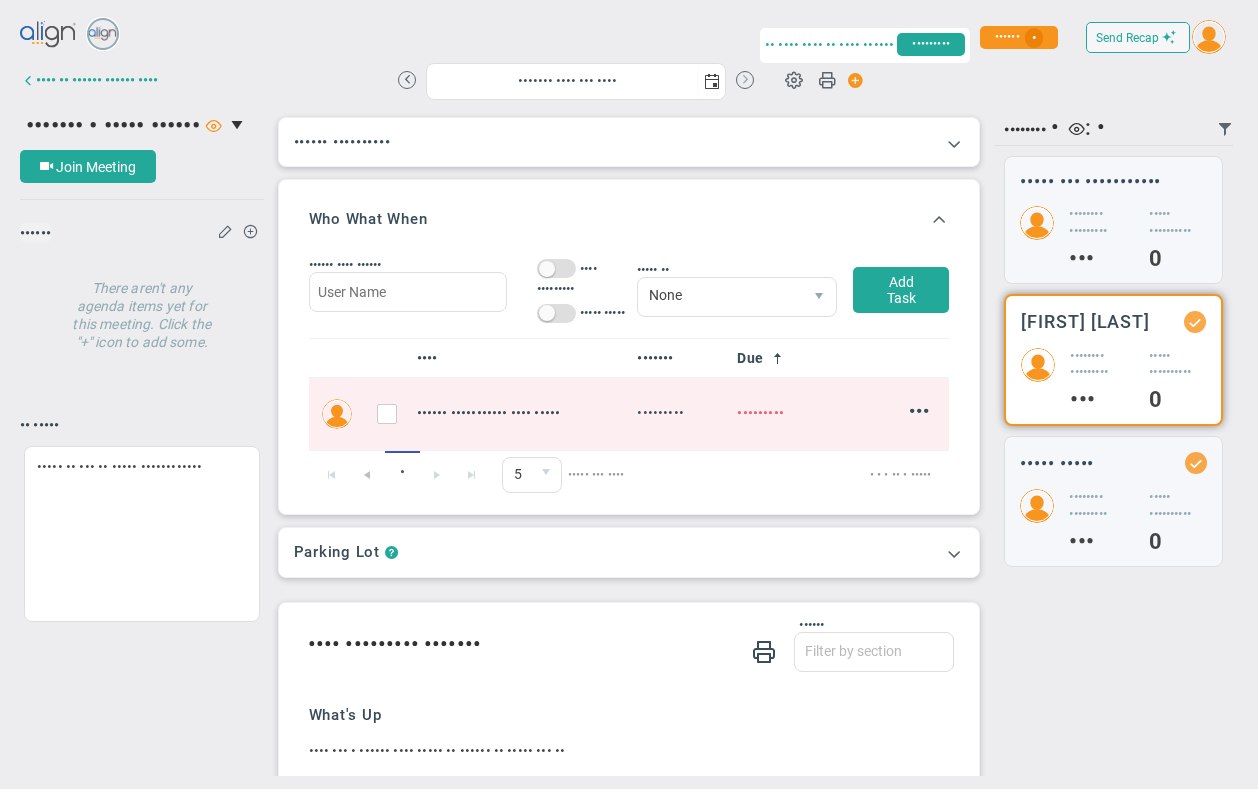 click at bounding box center [745, 80] 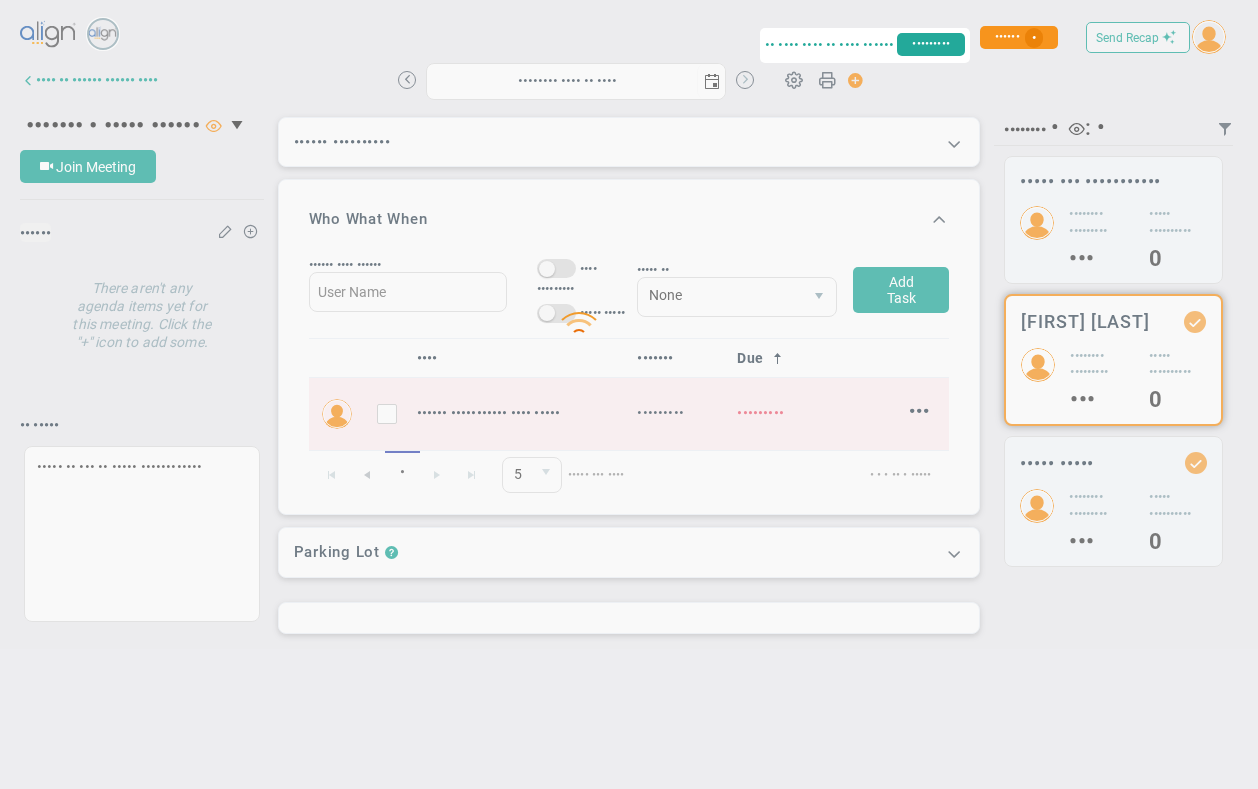 click at bounding box center (629, 312) 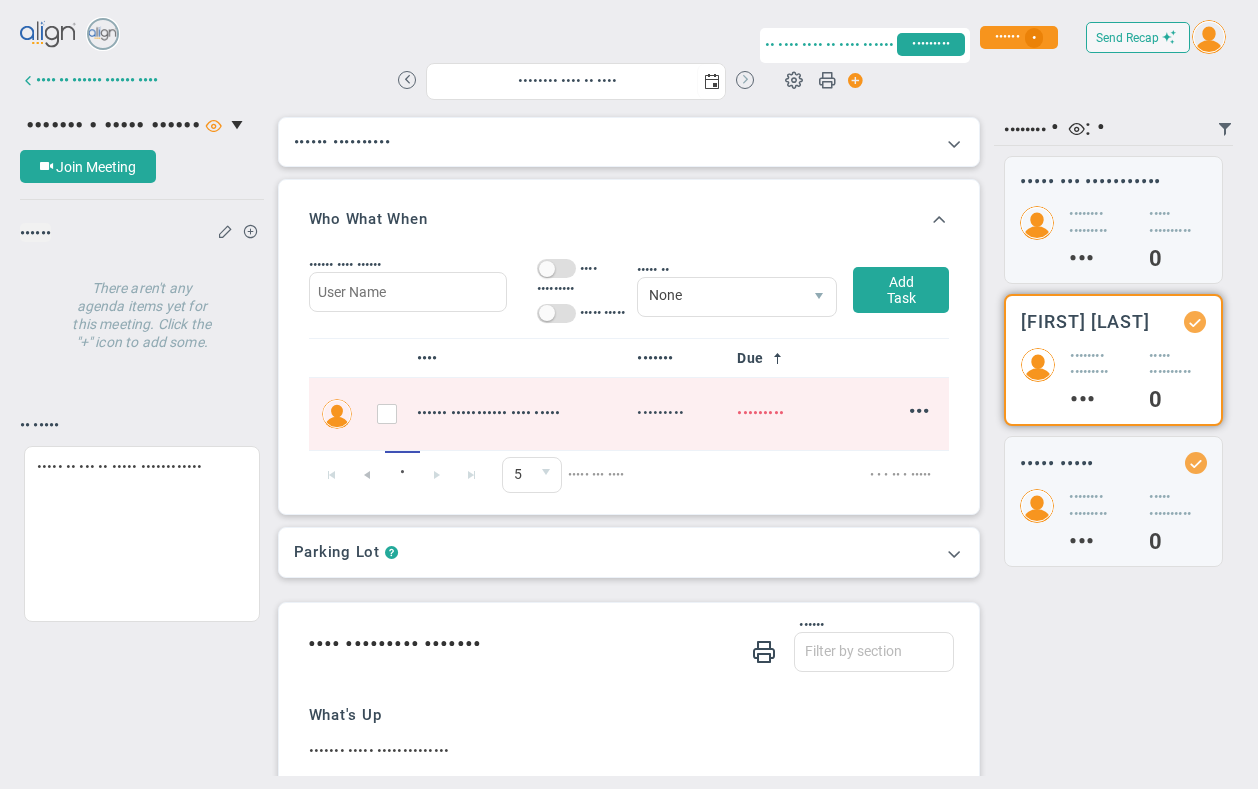 click at bounding box center [745, 80] 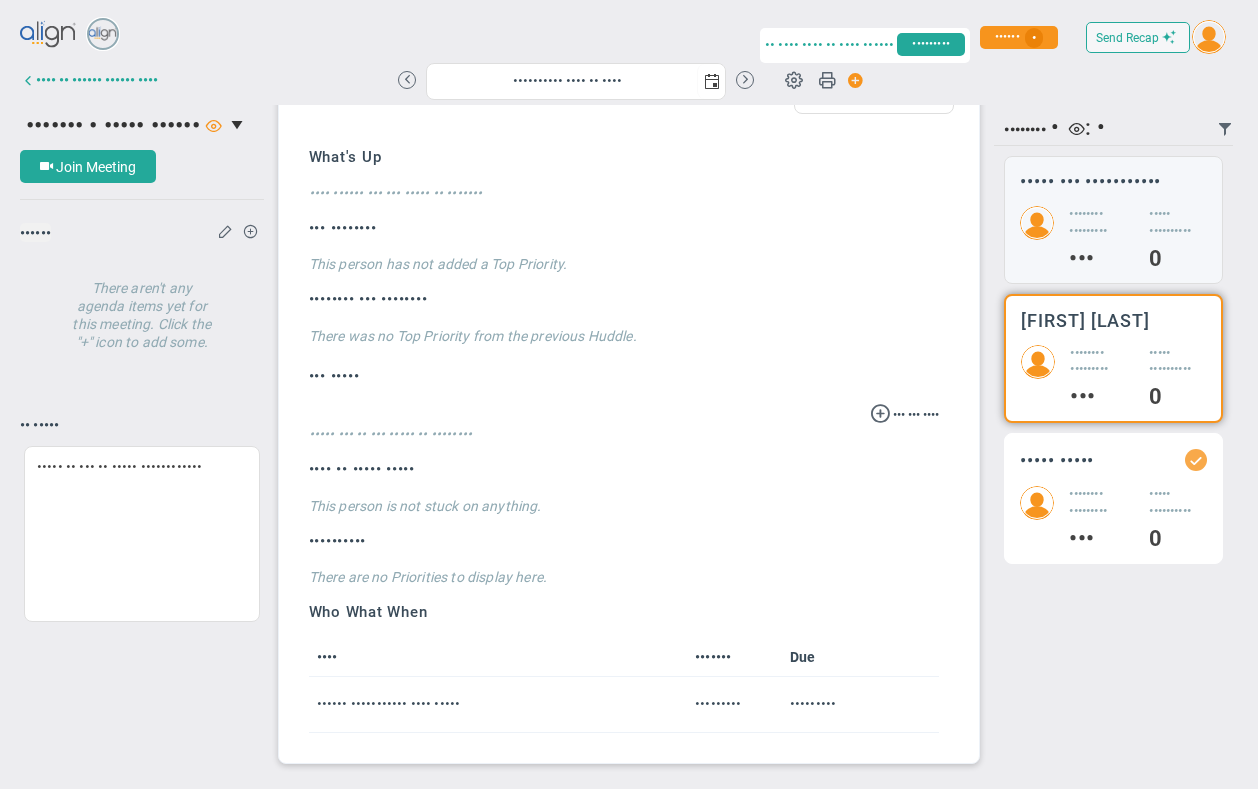 click on "•••••••• •••••••••
•••
••••• ••••••••••
•" at bounding box center (1113, 237) 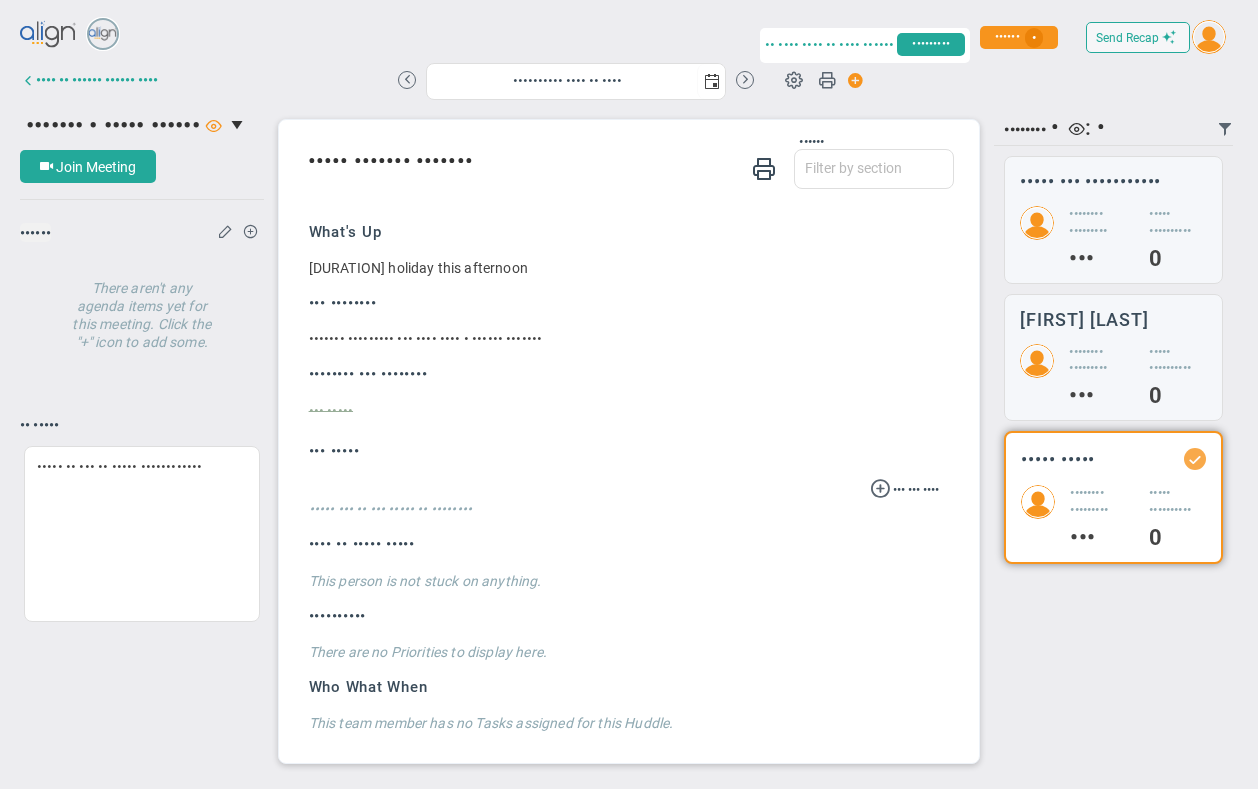 scroll, scrollTop: 507, scrollLeft: 0, axis: vertical 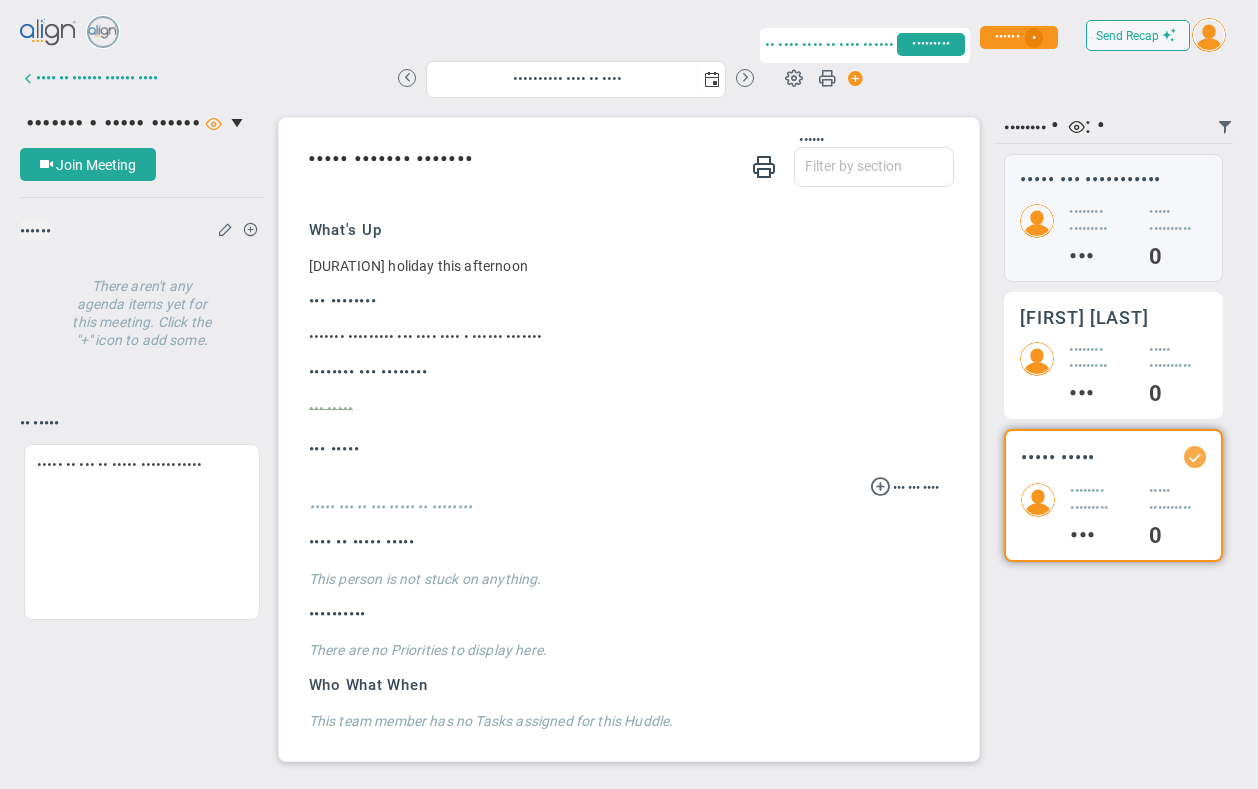 click on "0" at bounding box center [1101, 257] 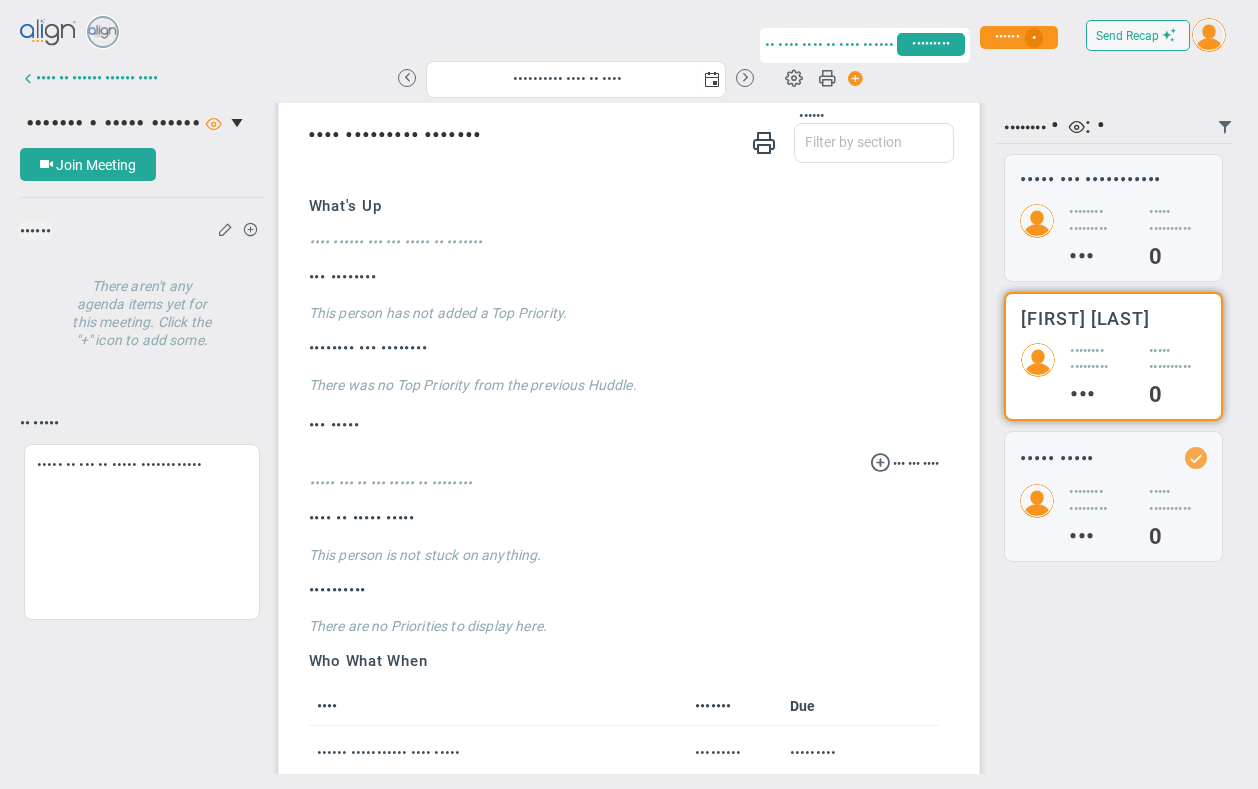 scroll, scrollTop: 536, scrollLeft: 0, axis: vertical 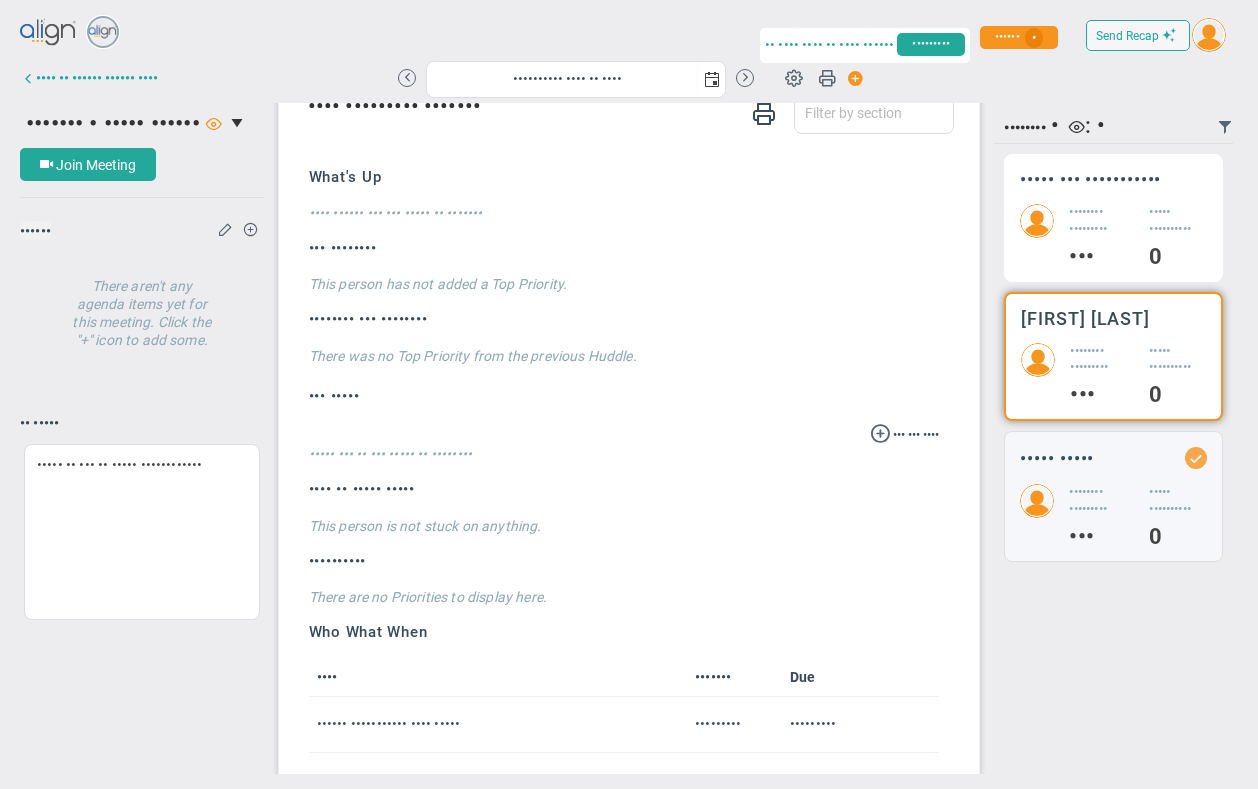 click on "••••• ••••••••••" at bounding box center (1101, 221) 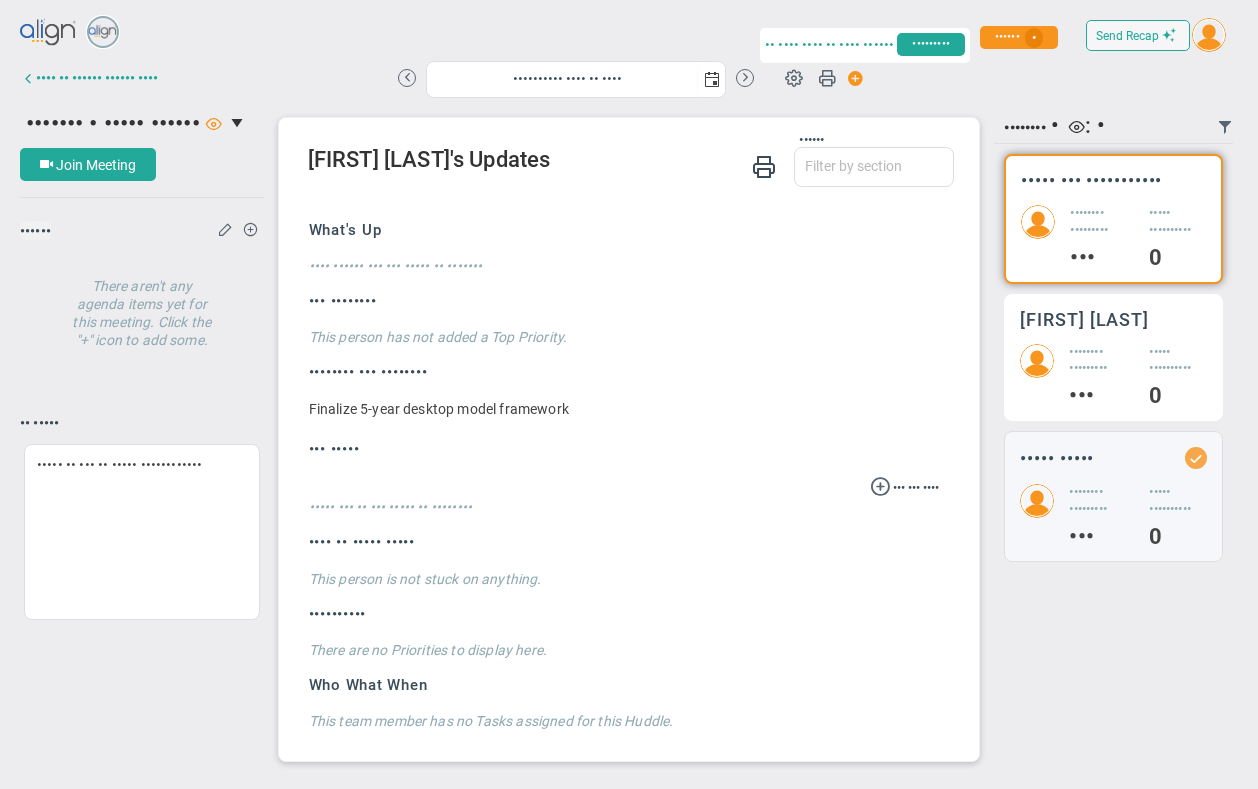 click on "••••• ••••••••••" at bounding box center [1102, 222] 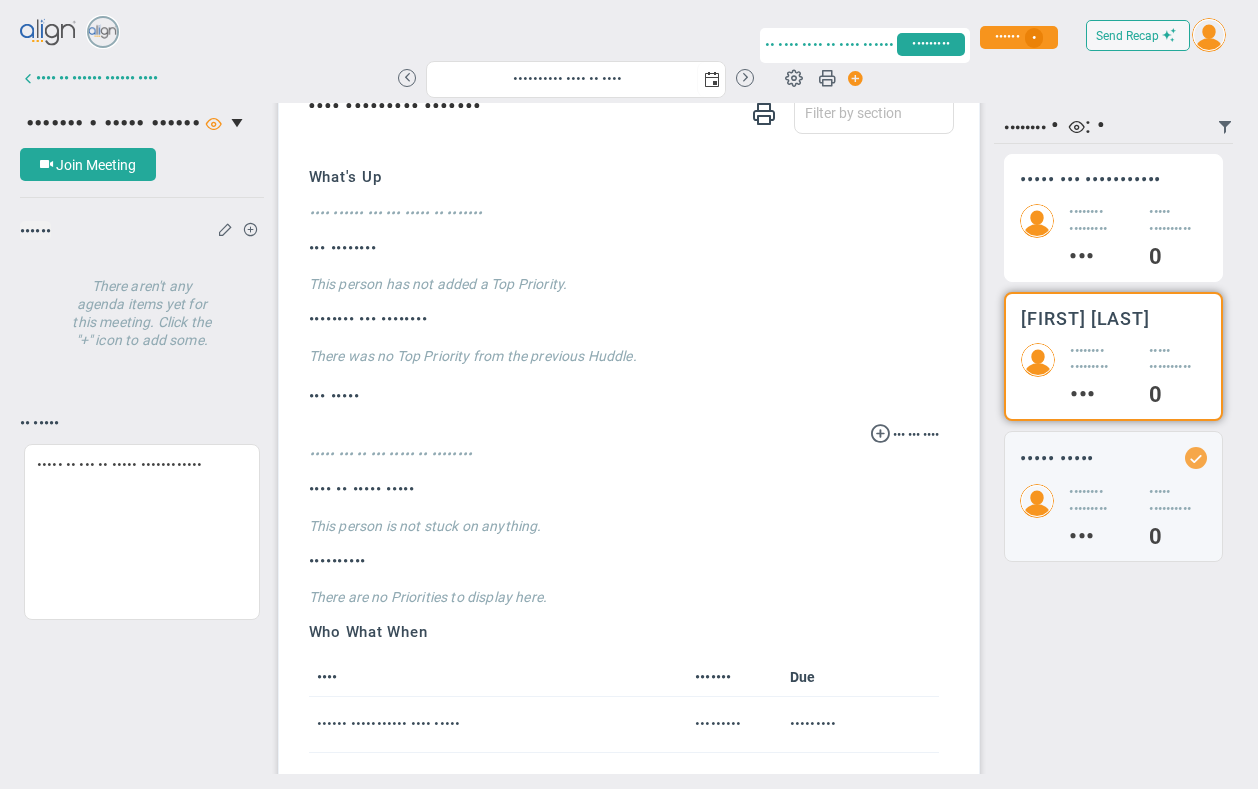 click on "••••• ••••••••••" at bounding box center (1101, 221) 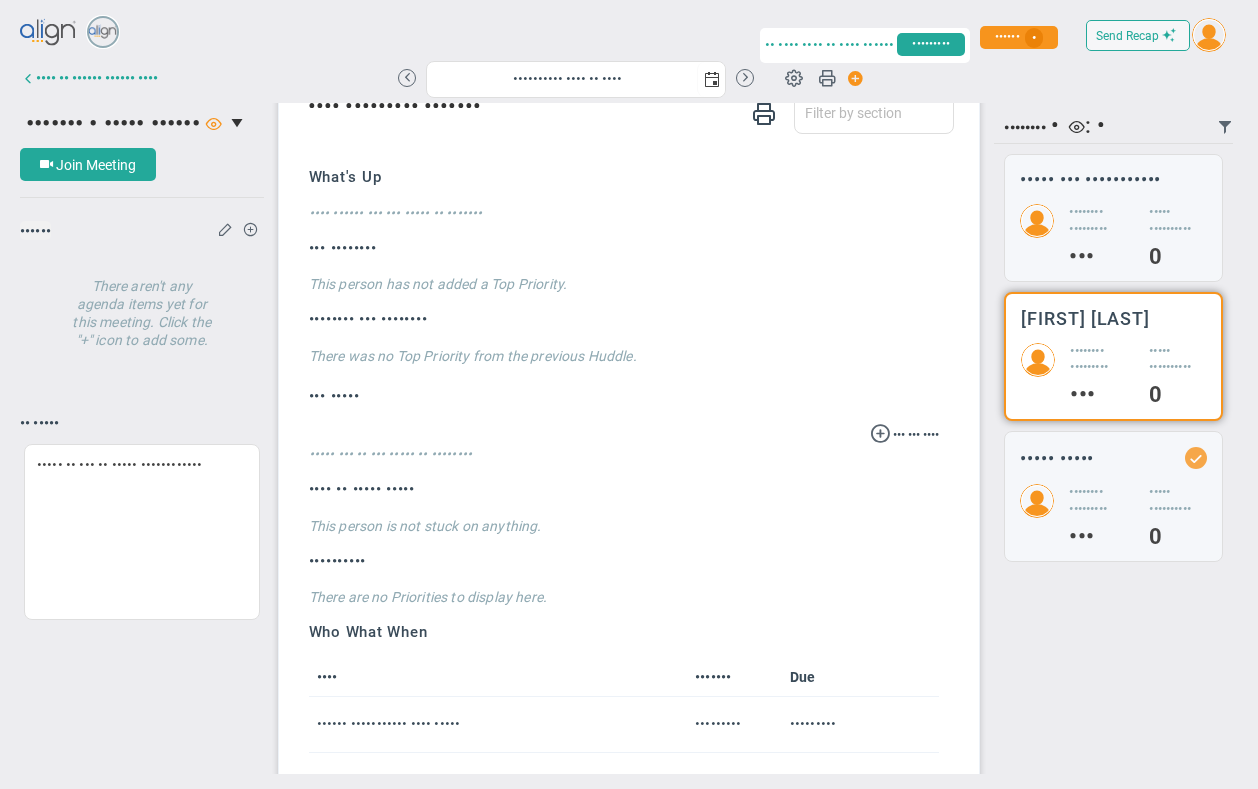 scroll, scrollTop: 507, scrollLeft: 0, axis: vertical 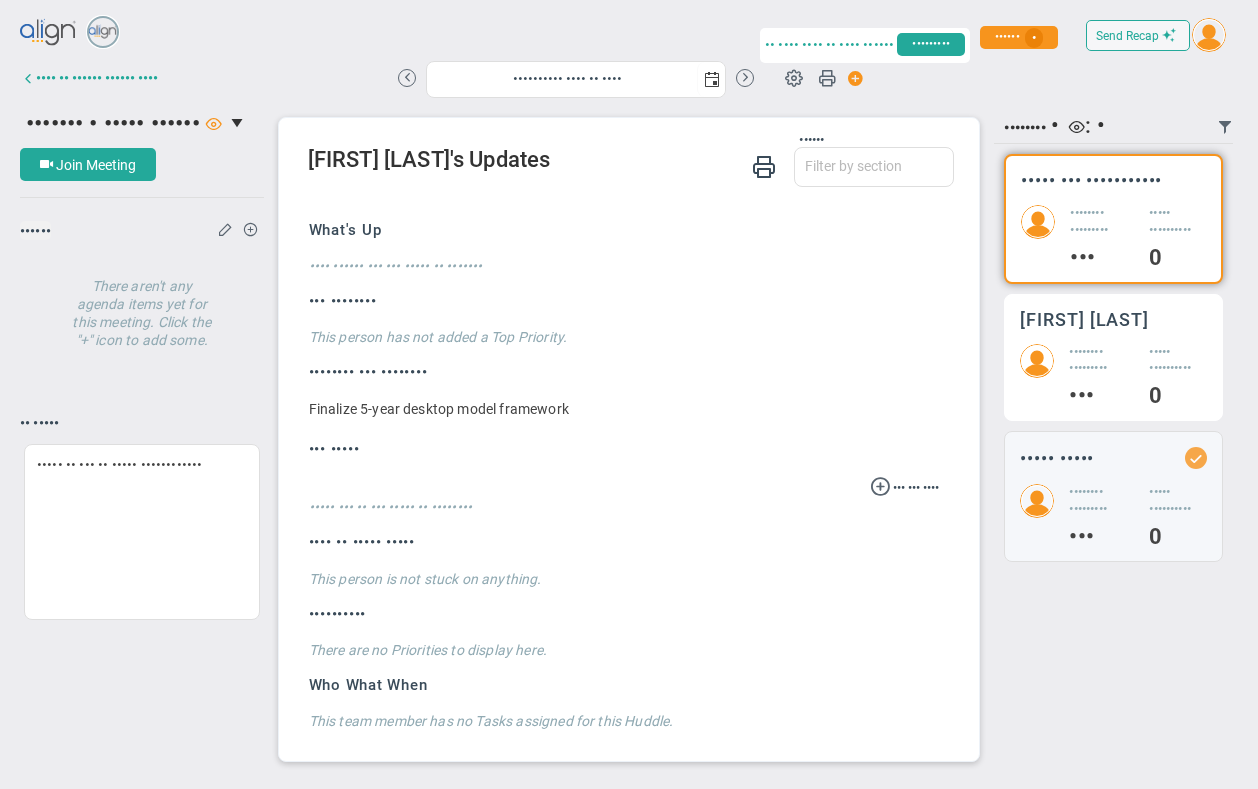 click on "••••• ••••••••••" at bounding box center (1102, 222) 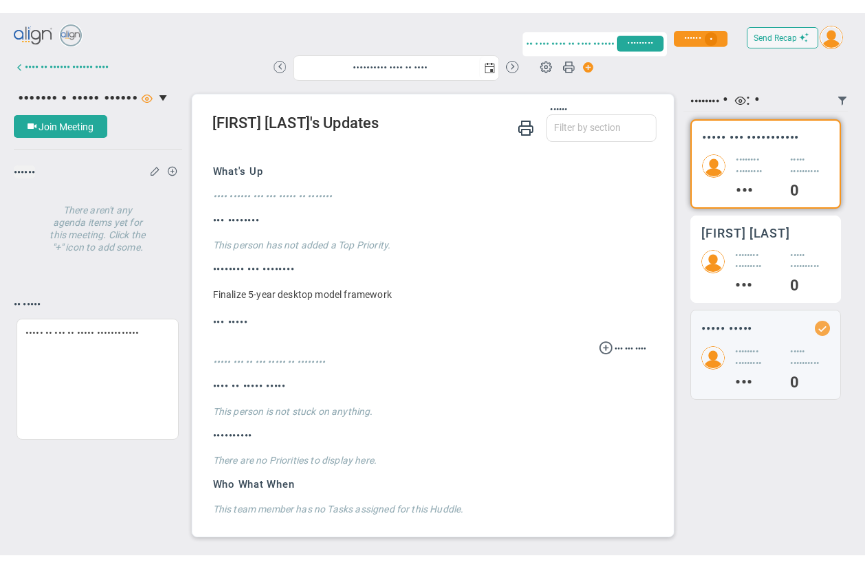 scroll, scrollTop: 536, scrollLeft: 0, axis: vertical 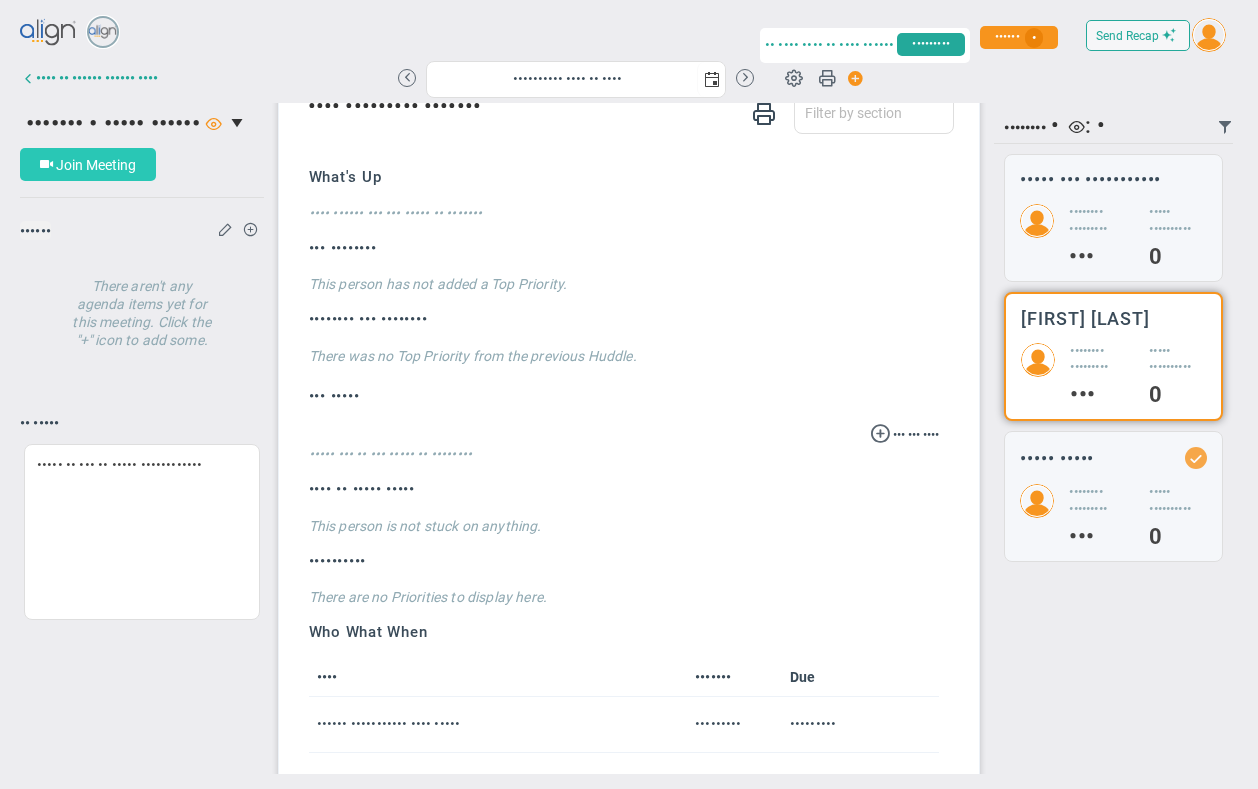 click on "Join Meeting" at bounding box center [96, 165] 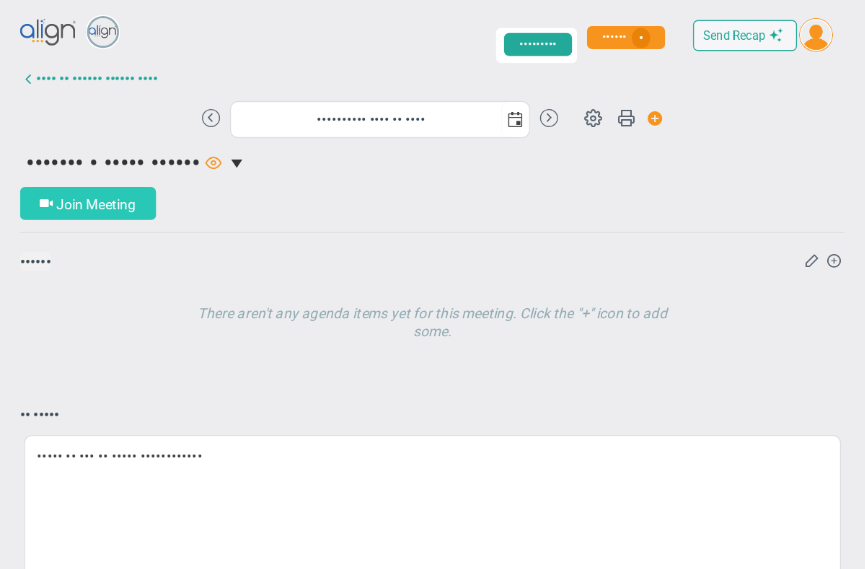 scroll, scrollTop: 0, scrollLeft: 0, axis: both 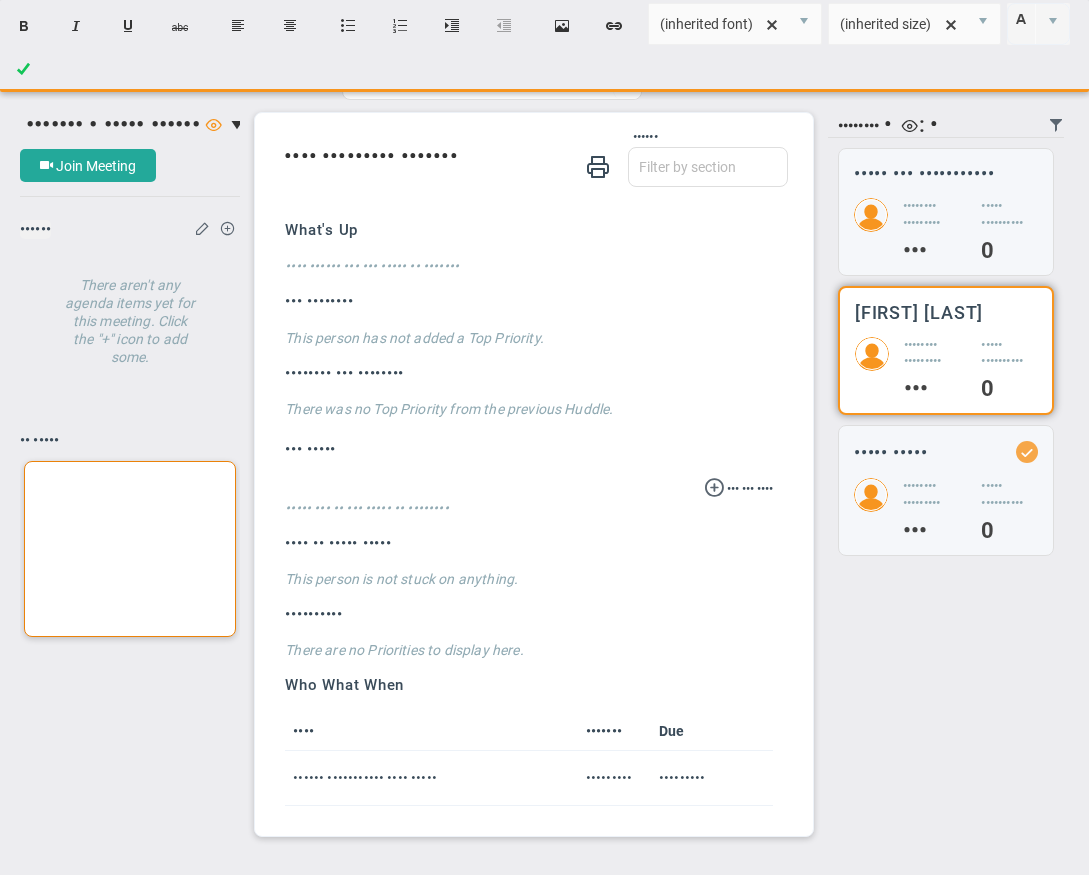 click at bounding box center (130, 549) 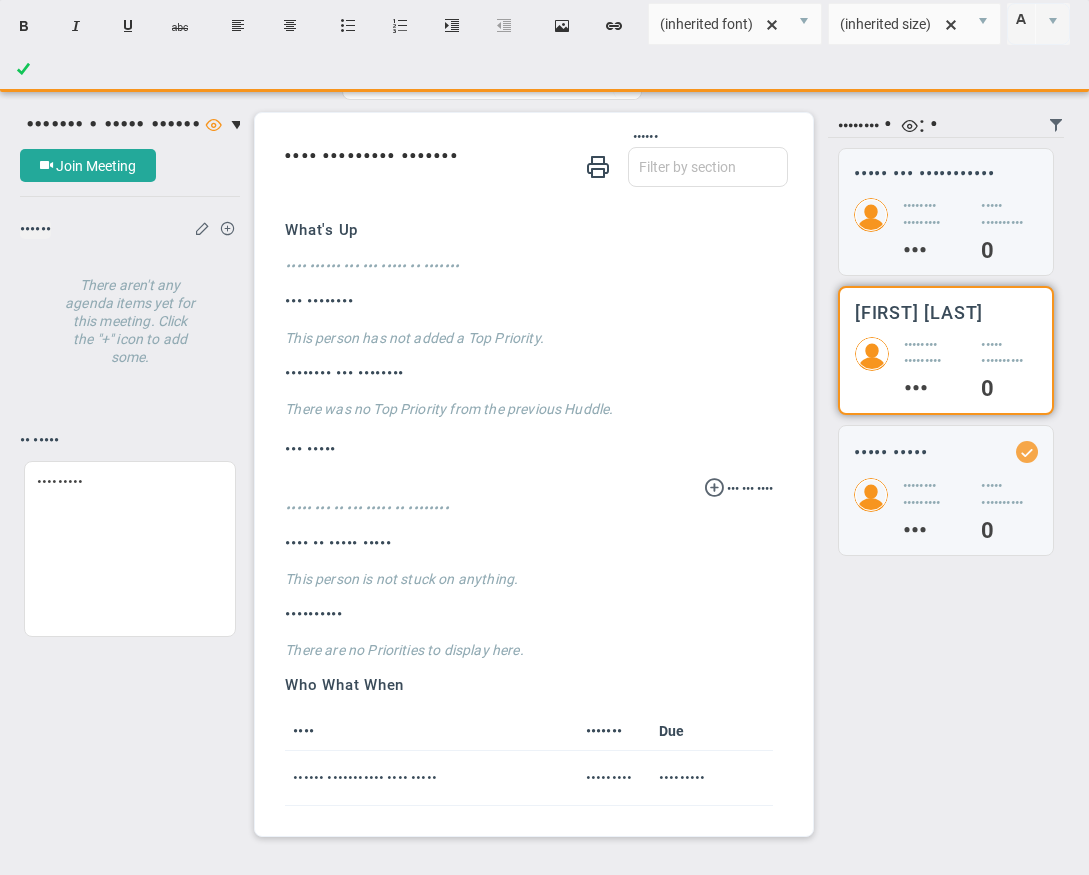 scroll, scrollTop: 0, scrollLeft: 0, axis: both 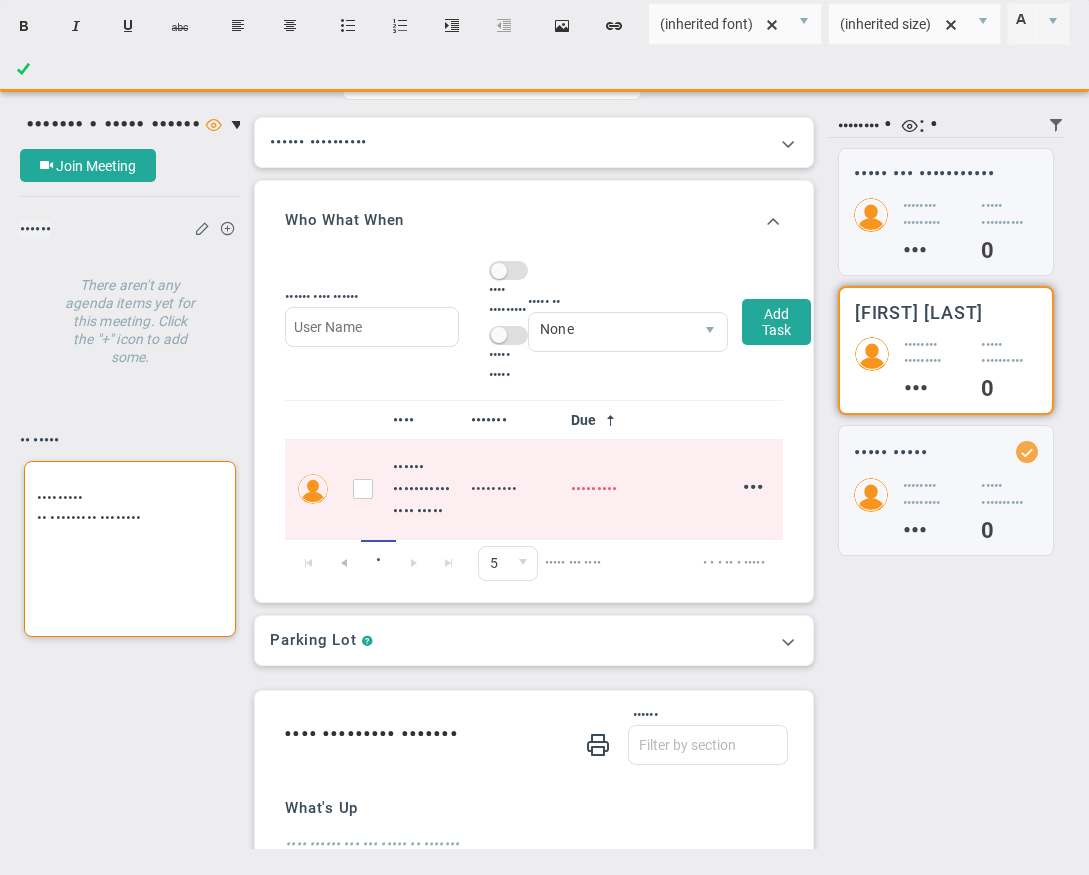 click on "Attrition Q3 strategic planning" at bounding box center (130, 508) 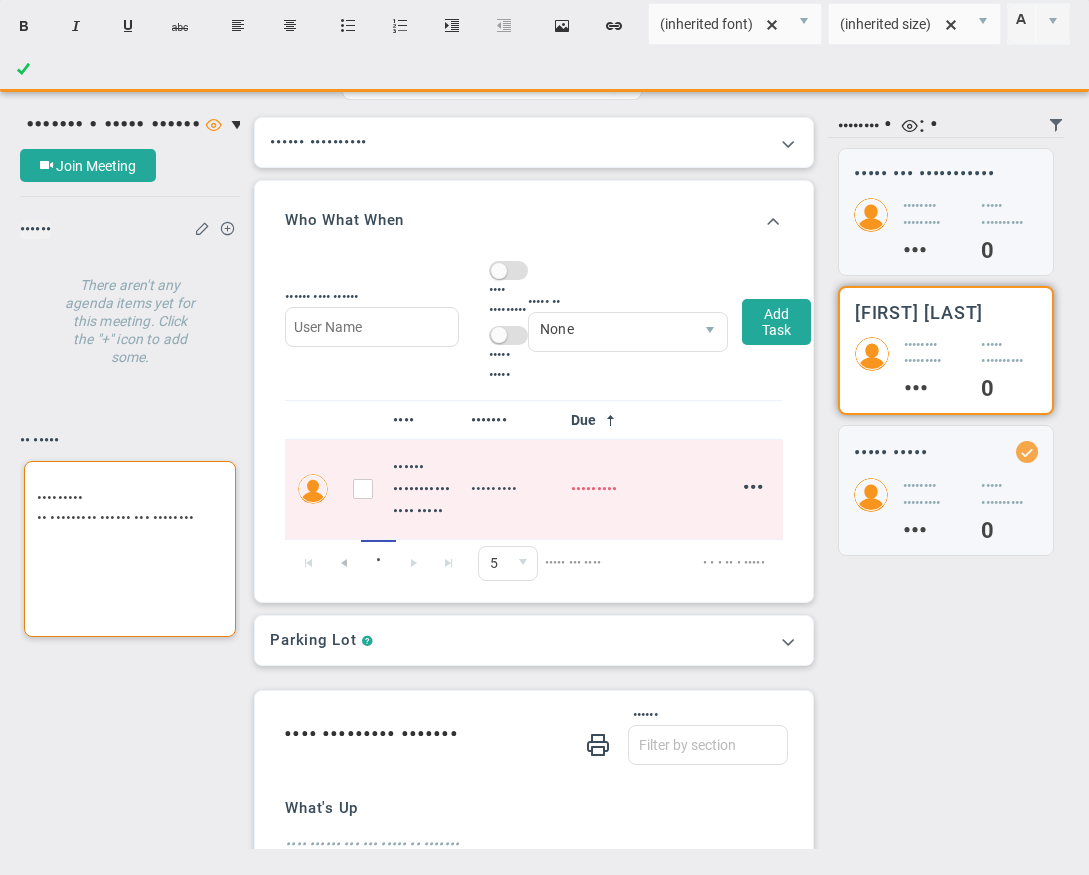 click on "Attrition Q3 strategic review and planning" at bounding box center [130, 549] 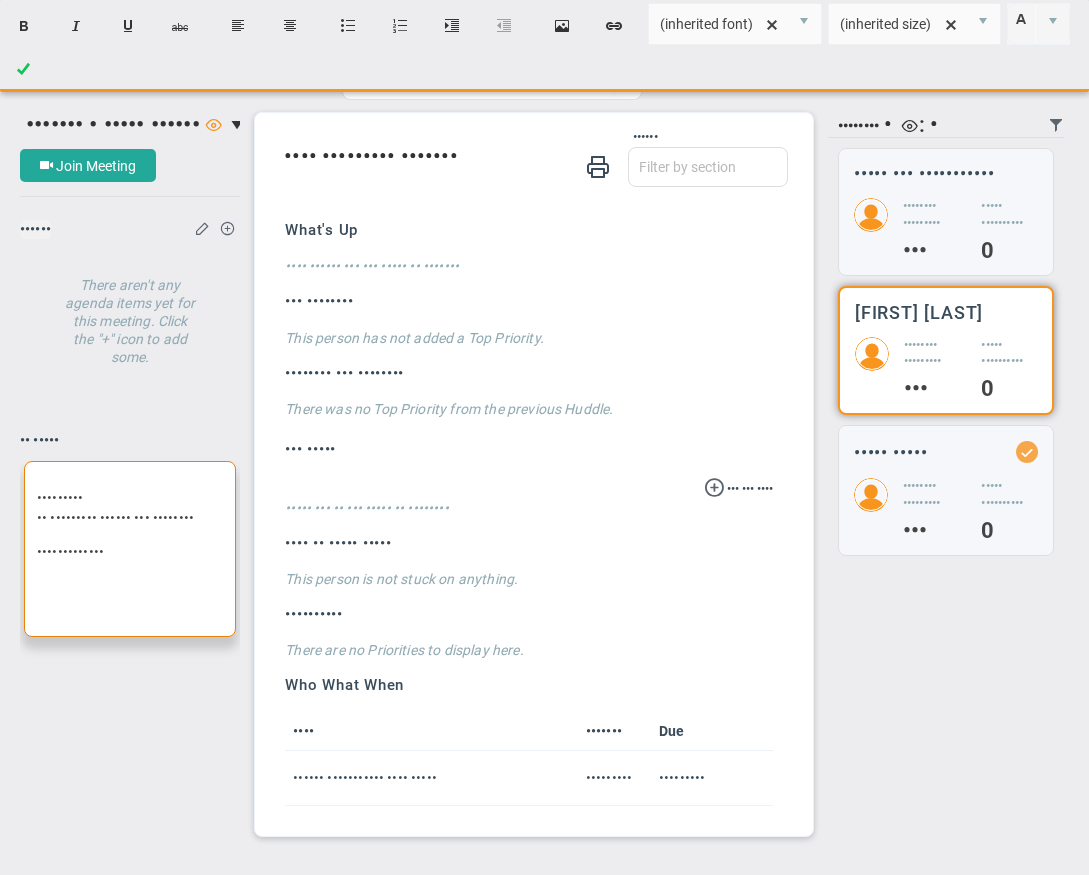 scroll, scrollTop: 638, scrollLeft: 0, axis: vertical 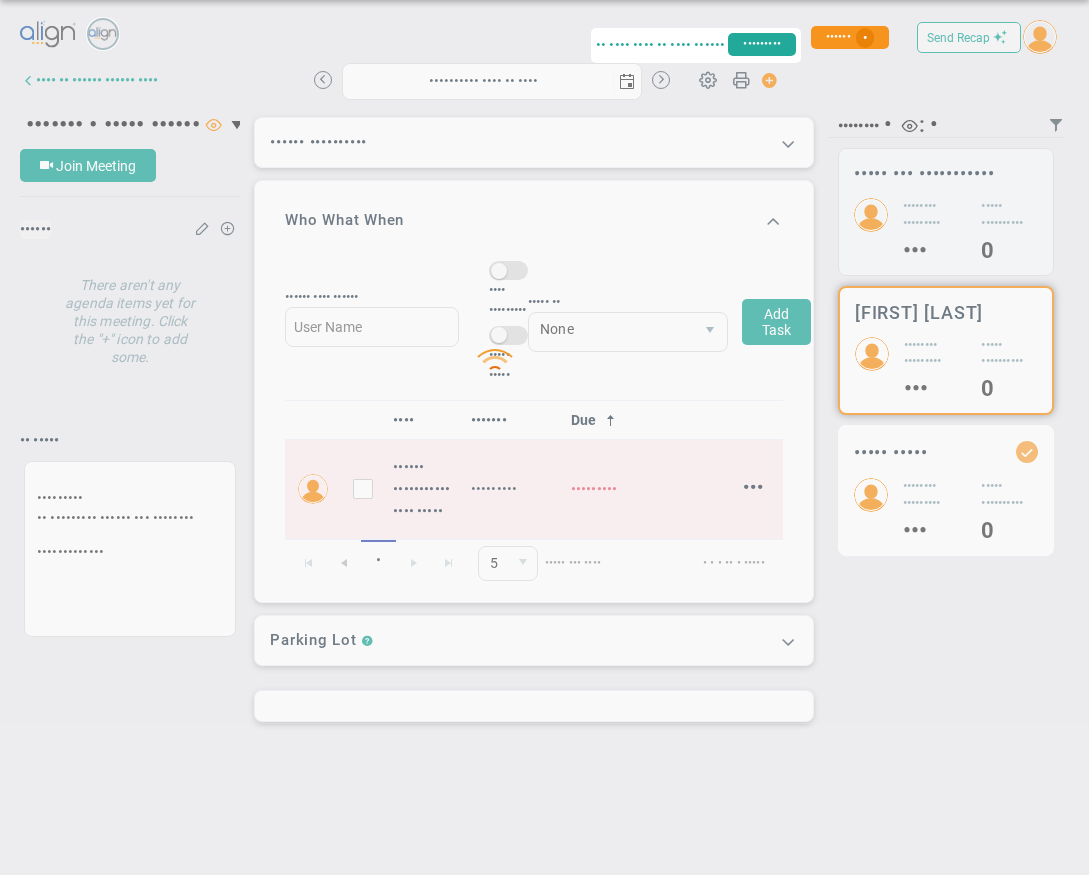 click on "••••••••••
•••• •••••
•••••••
••••••• •••• •••••••
••••••
•••••• •• •••••••••" at bounding box center (544, 374) 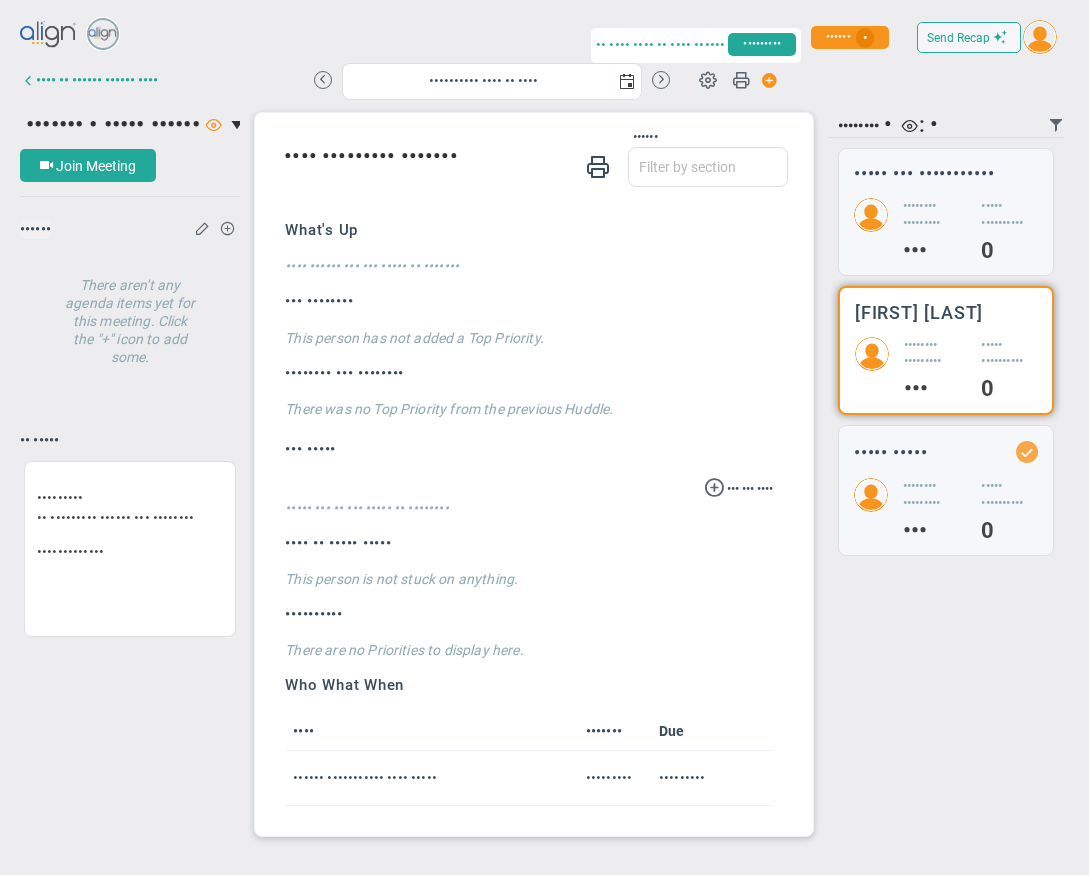 scroll, scrollTop: 0, scrollLeft: 0, axis: both 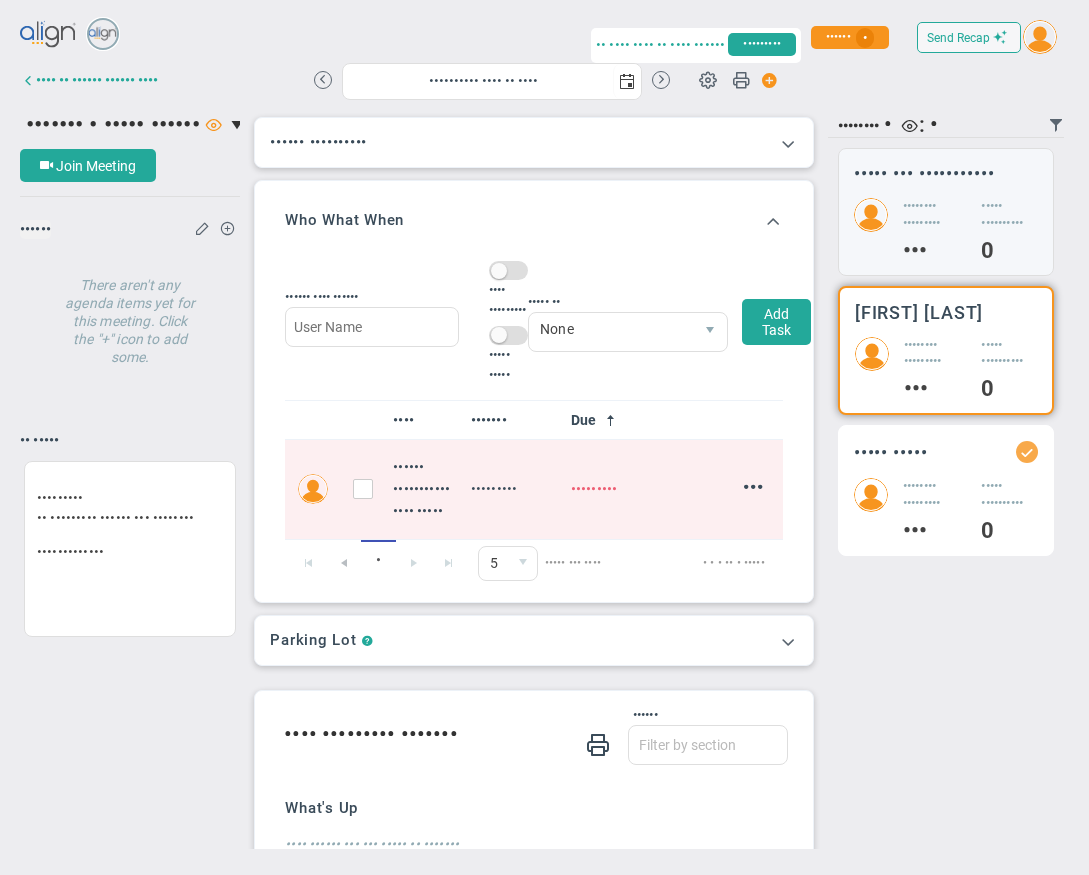 click on "••••• •••••
•••••••• •••••••••
•••
••••• ••••••••••
•" at bounding box center [946, 212] 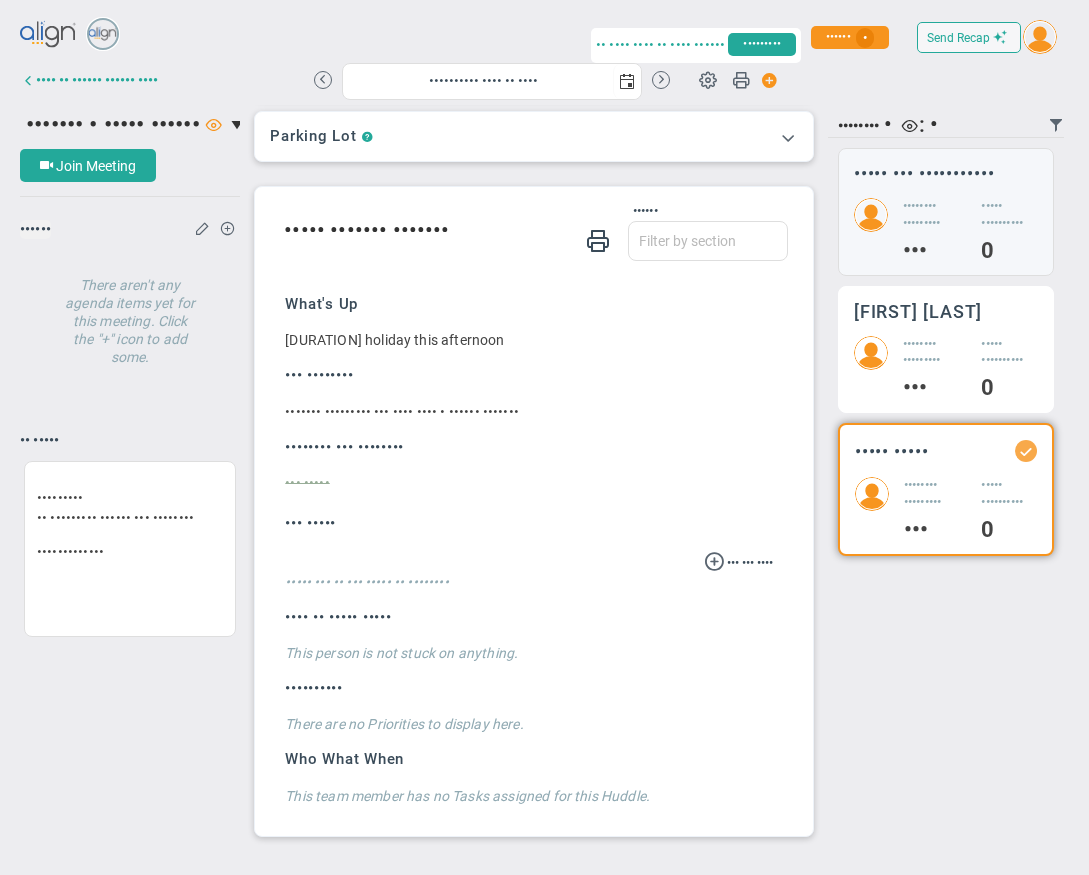 click on "•••••••• •••••••••
•••
••••• ••••••••••
•" at bounding box center (946, 229) 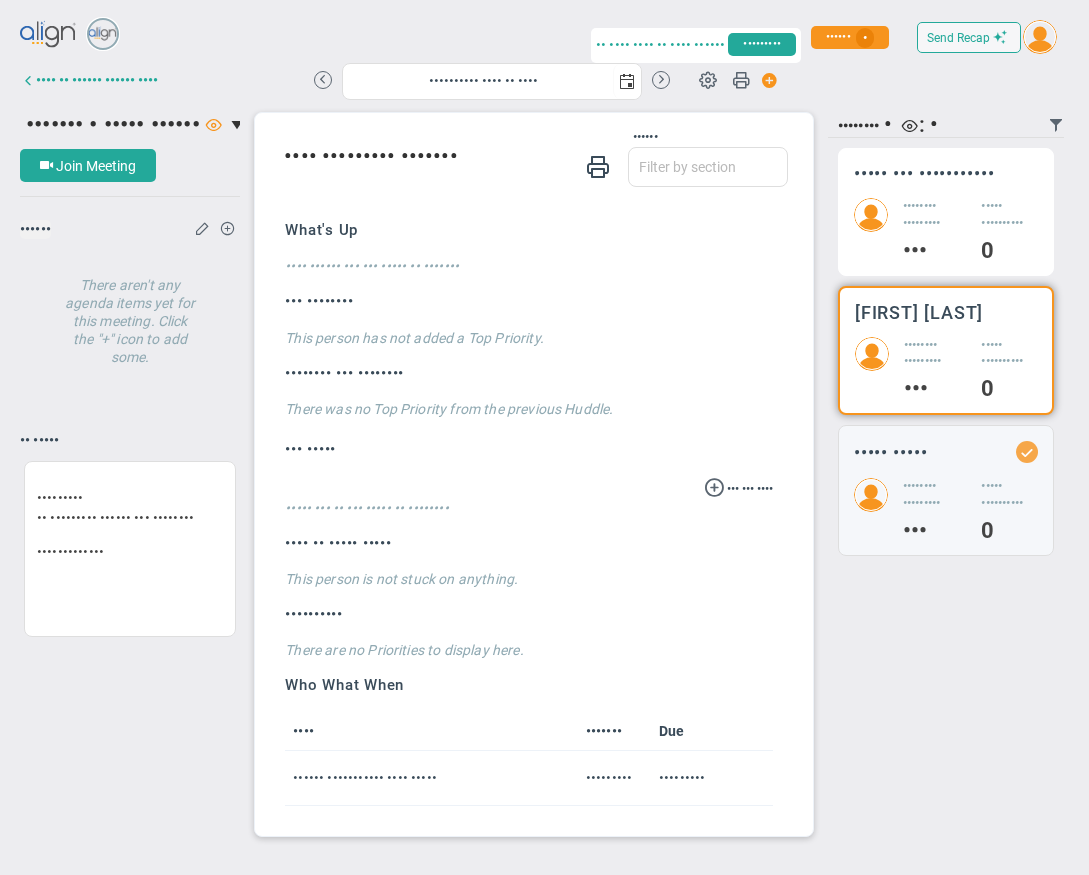 click on "•••••••• •••••••••
•••
••••• ••••••••••
•" at bounding box center (946, 229) 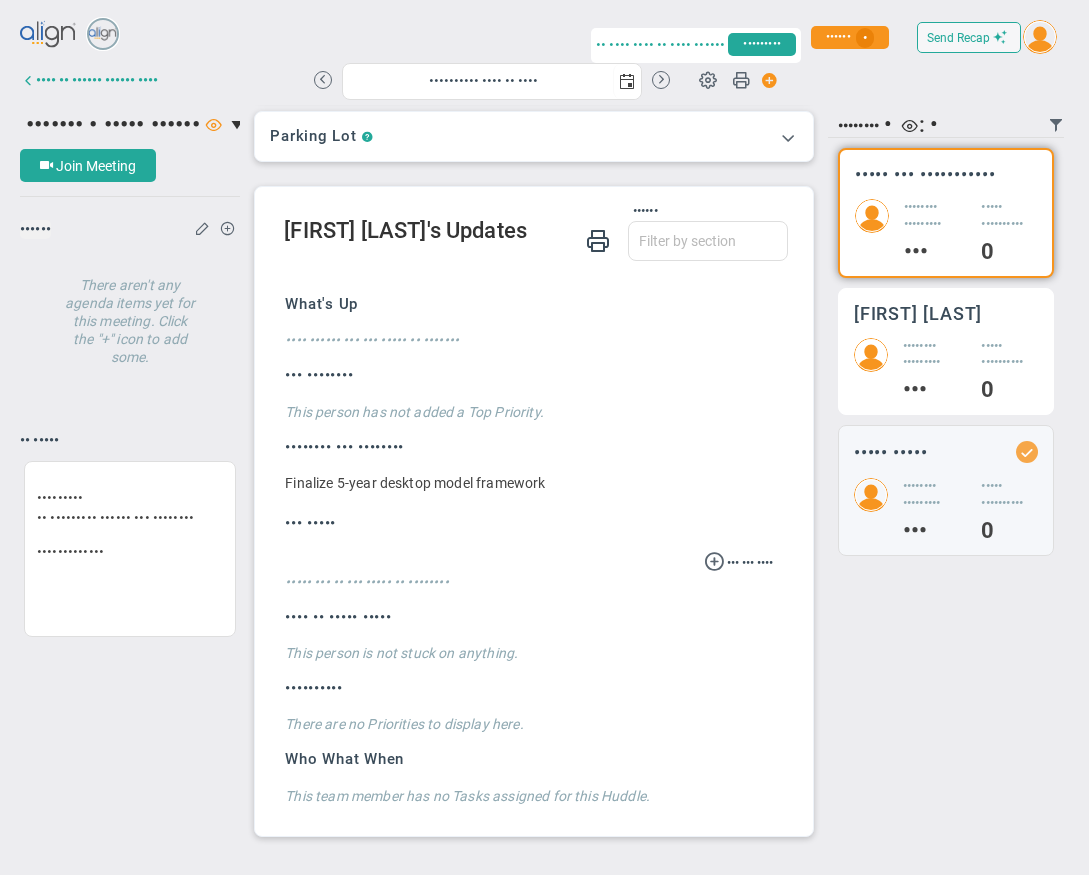 click on "•••••••• •••••••••" at bounding box center (935, 216) 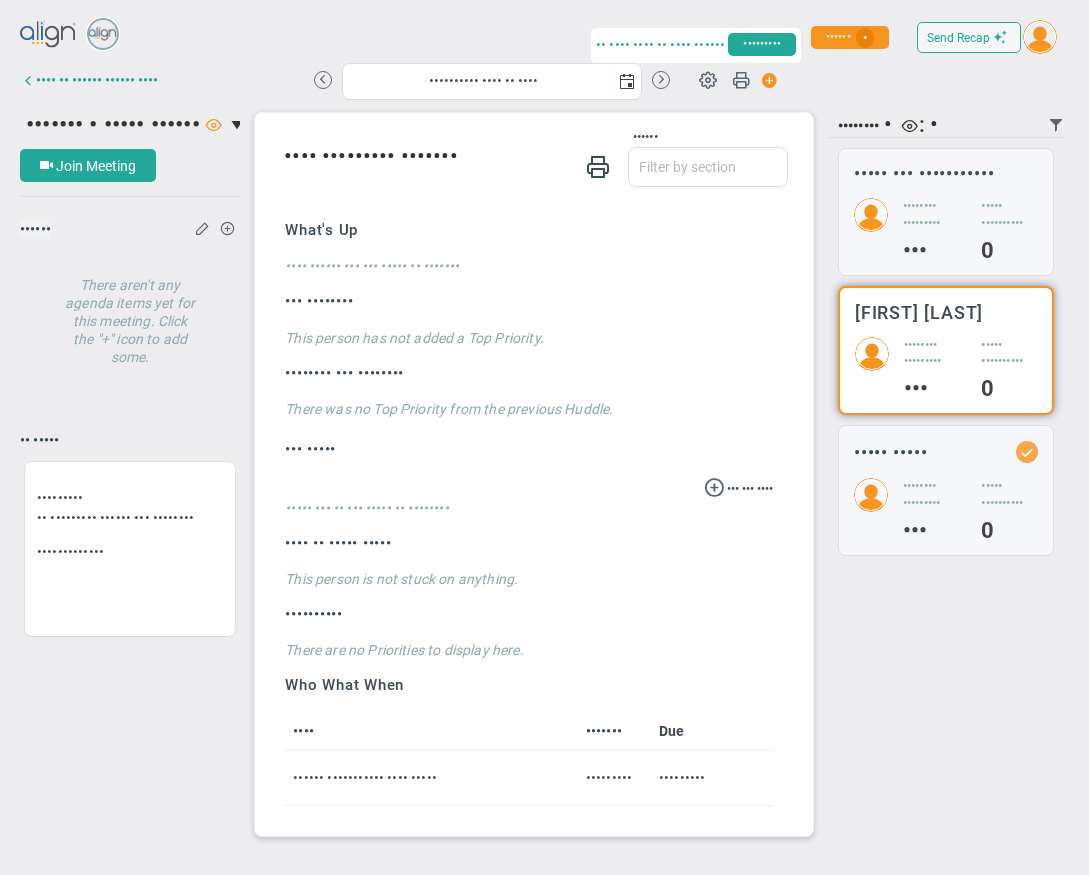 scroll, scrollTop: 609, scrollLeft: 0, axis: vertical 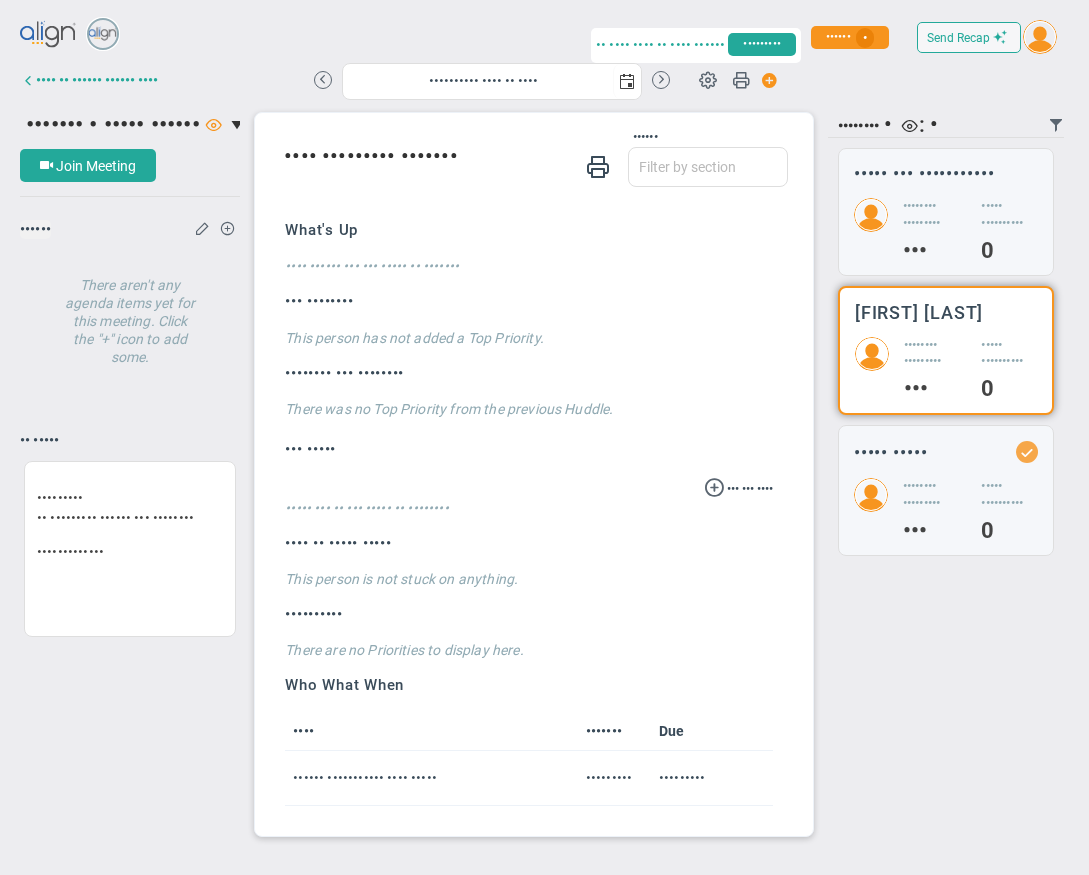 click on "•••••••• •••••••••" at bounding box center [935, 354] 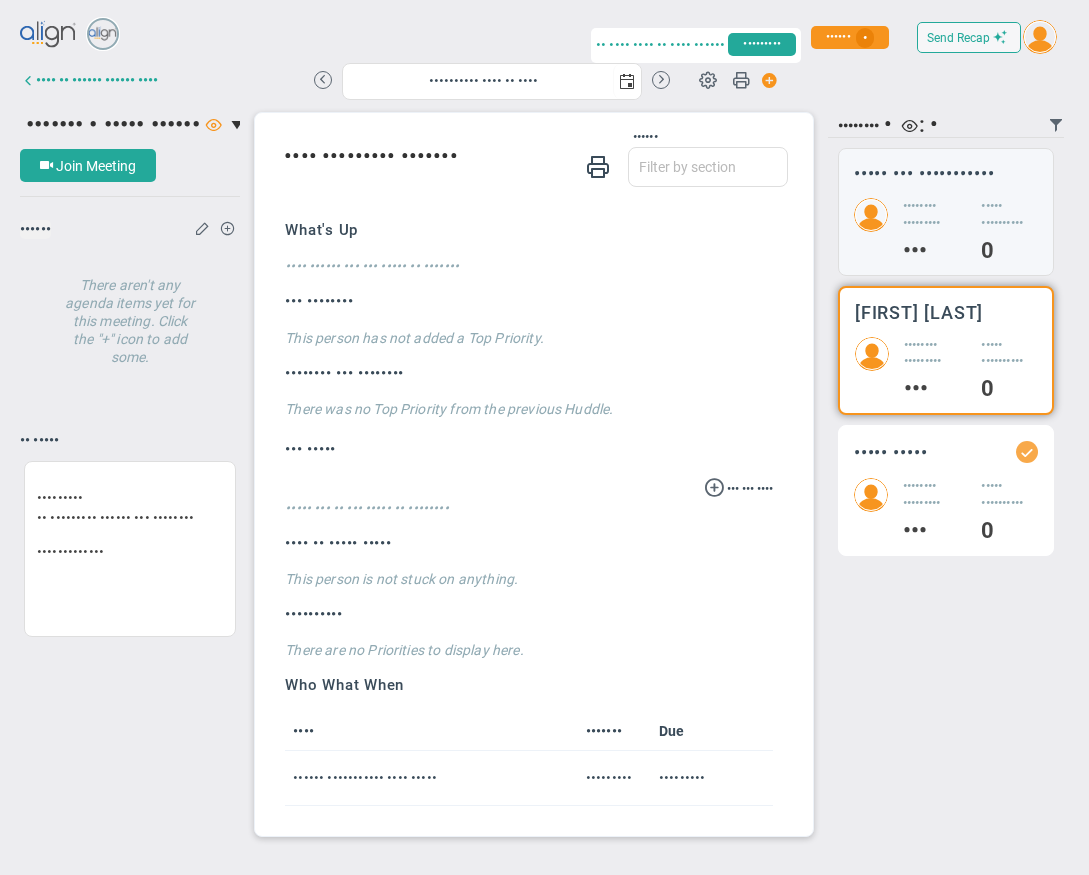 click on "••••• •••••
•••••••• •••••••••
•••
••••• ••••••••••
•" at bounding box center [946, 212] 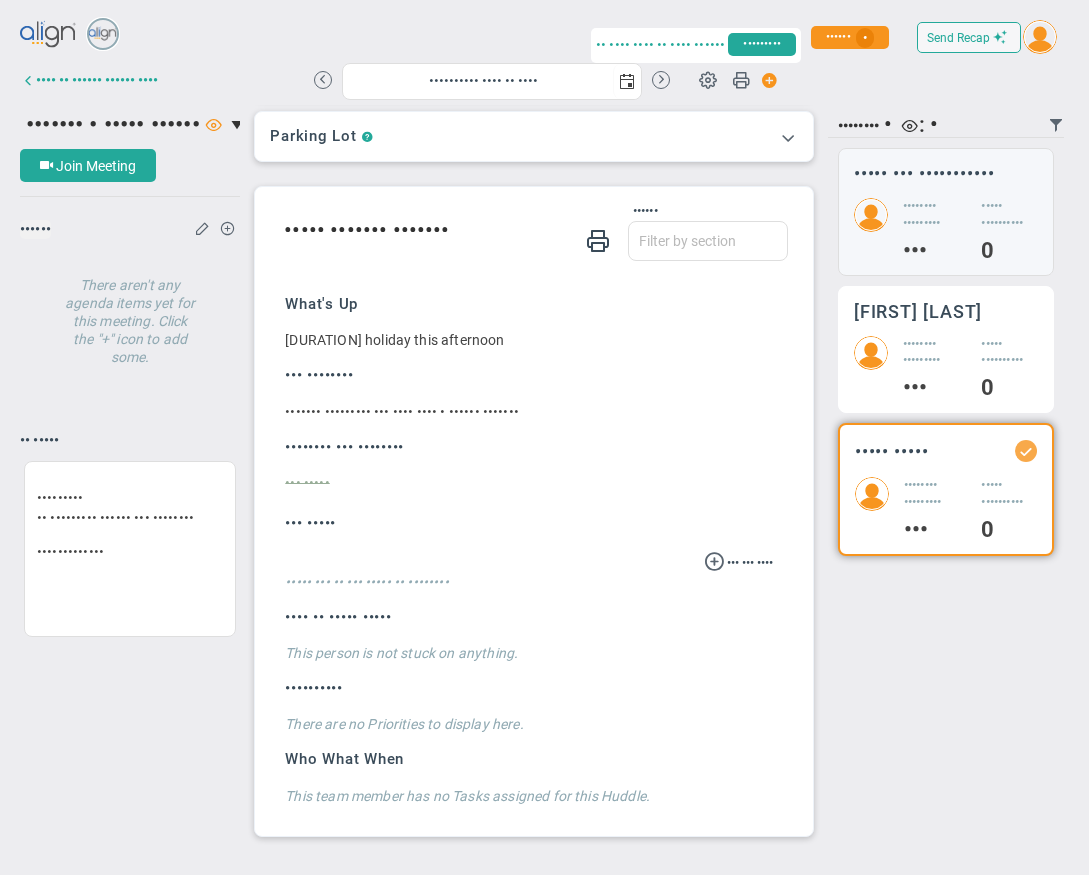 click on "•••••••• •••••••••
•••
••••• ••••••••••
•" at bounding box center (946, 229) 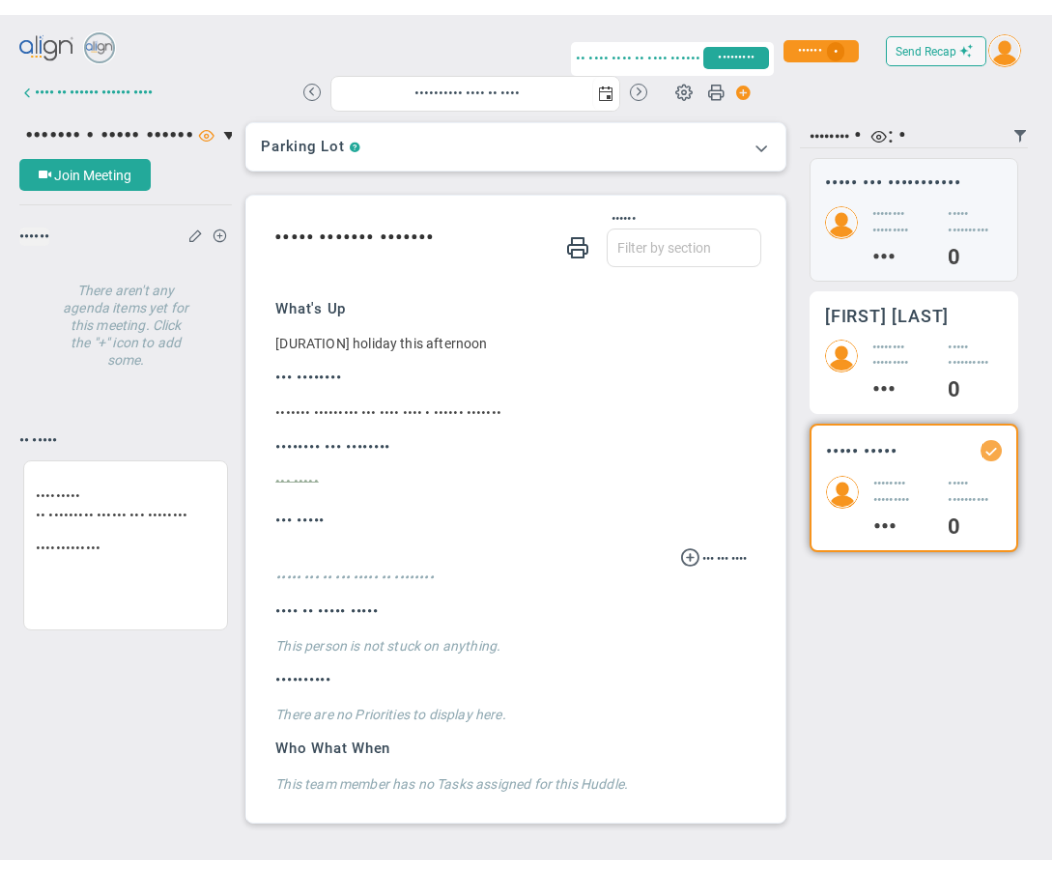 scroll, scrollTop: 638, scrollLeft: 0, axis: vertical 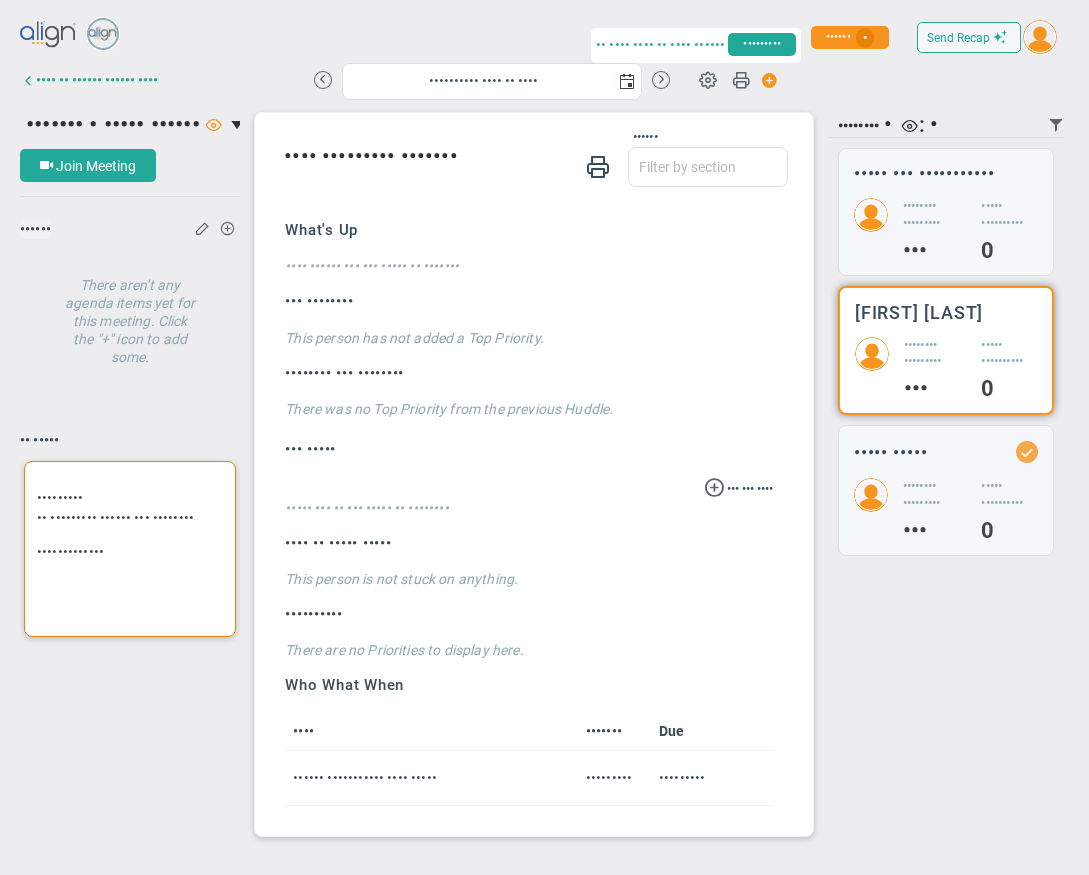 click on "•••••••••••••" at bounding box center [130, 552] 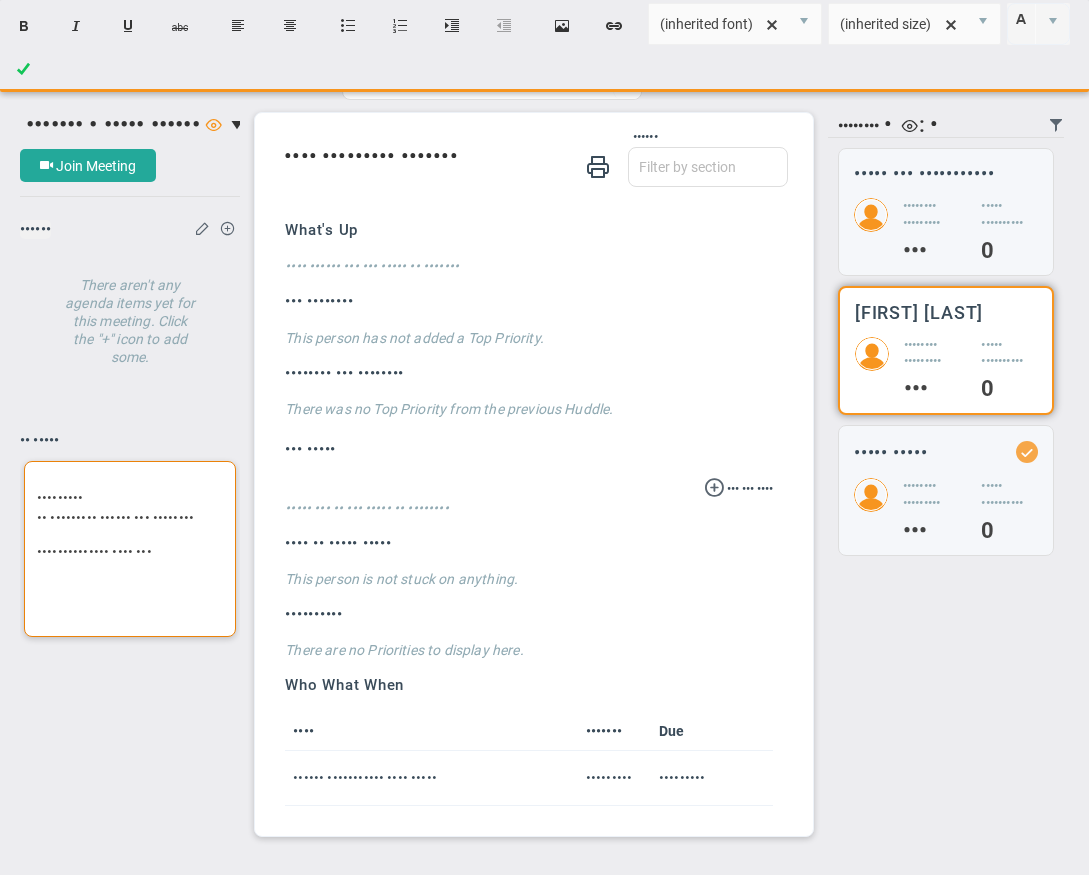 click on "•••••••••••••• •••• •••" at bounding box center [130, 552] 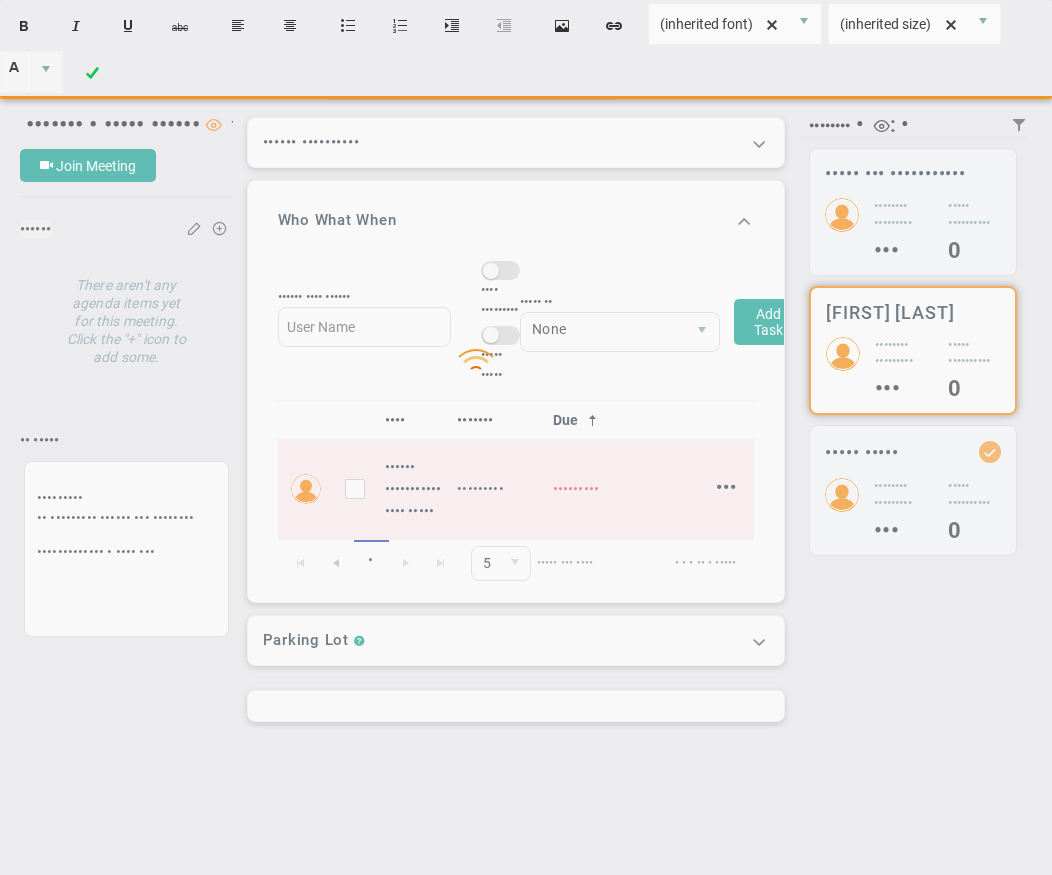 scroll, scrollTop: 0, scrollLeft: 0, axis: both 